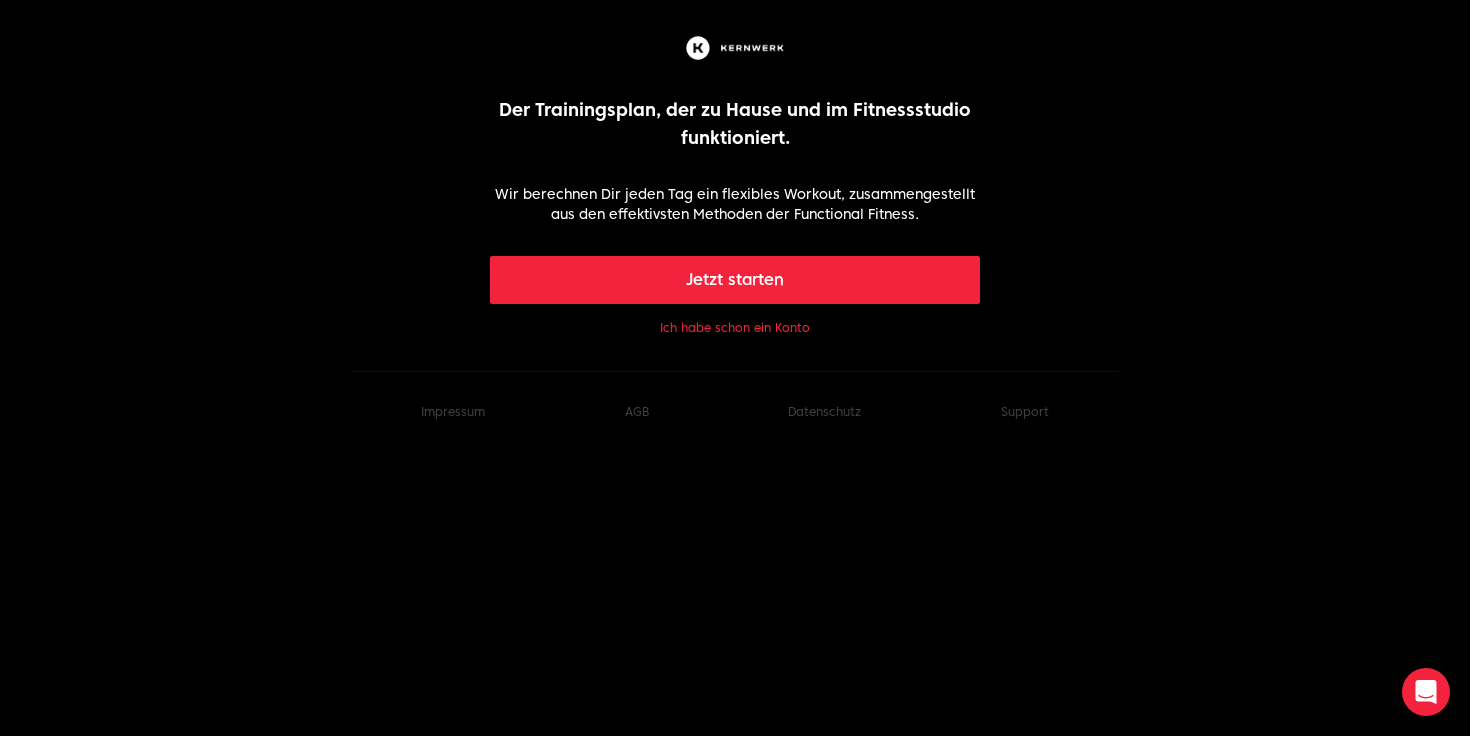 scroll, scrollTop: 0, scrollLeft: 0, axis: both 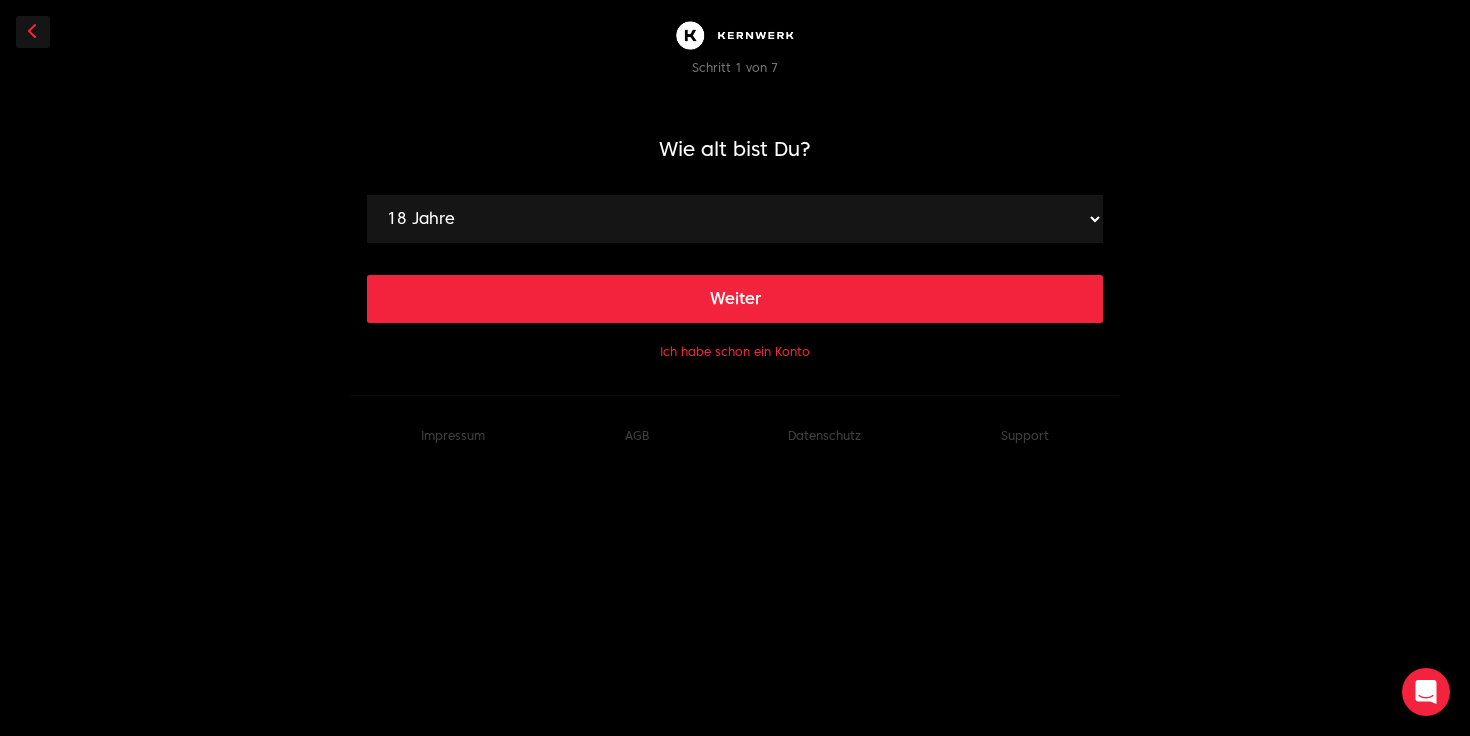 click on "18 Jahre 19 Jahre 20 Jahre 21 Jahre 22 Jahre 23 Jahre 24 Jahre 25 Jahre 26 Jahre 27 Jahre 28 Jahre 29 Jahre 30 Jahre 31 Jahre 32 Jahre 33 Jahre 34 Jahre 35 Jahre 36 Jahre 37 Jahre 38 Jahre 39 Jahre 40 Jahre 41 Jahre 42 Jahre 43 Jahre 44 Jahre 45 Jahre 46 Jahre 47 Jahre 48 Jahre 49 Jahre 50 Jahre 51 Jahre 52 Jahre 53 Jahre 54 Jahre 55 Jahre 56 Jahre 57 Jahre 58 Jahre 59 Jahre 60 Jahre 61 Jahre 62 Jahre 63 Jahre 64 Jahre 65 Jahre 66 Jahre 67 Jahre 68 Jahre 69 Jahre 70 Jahre 71 Jahre 72 Jahre 73 Jahre 74 Jahre 75 Jahre 76 Jahre 77 Jahre 78 Jahre 79 Jahre 80 Jahre 81 Jahre 82 Jahre 83 Jahre 84 Jahre 85 Jahre 86 Jahre 87 Jahre 88 Jahre 89 Jahre 90 Jahre 91 Jahre 92 Jahre 93 Jahre 94 Jahre 95 Jahre 96 Jahre 97 Jahre 98 Jahre 99 Jahre" at bounding box center [735, 219] 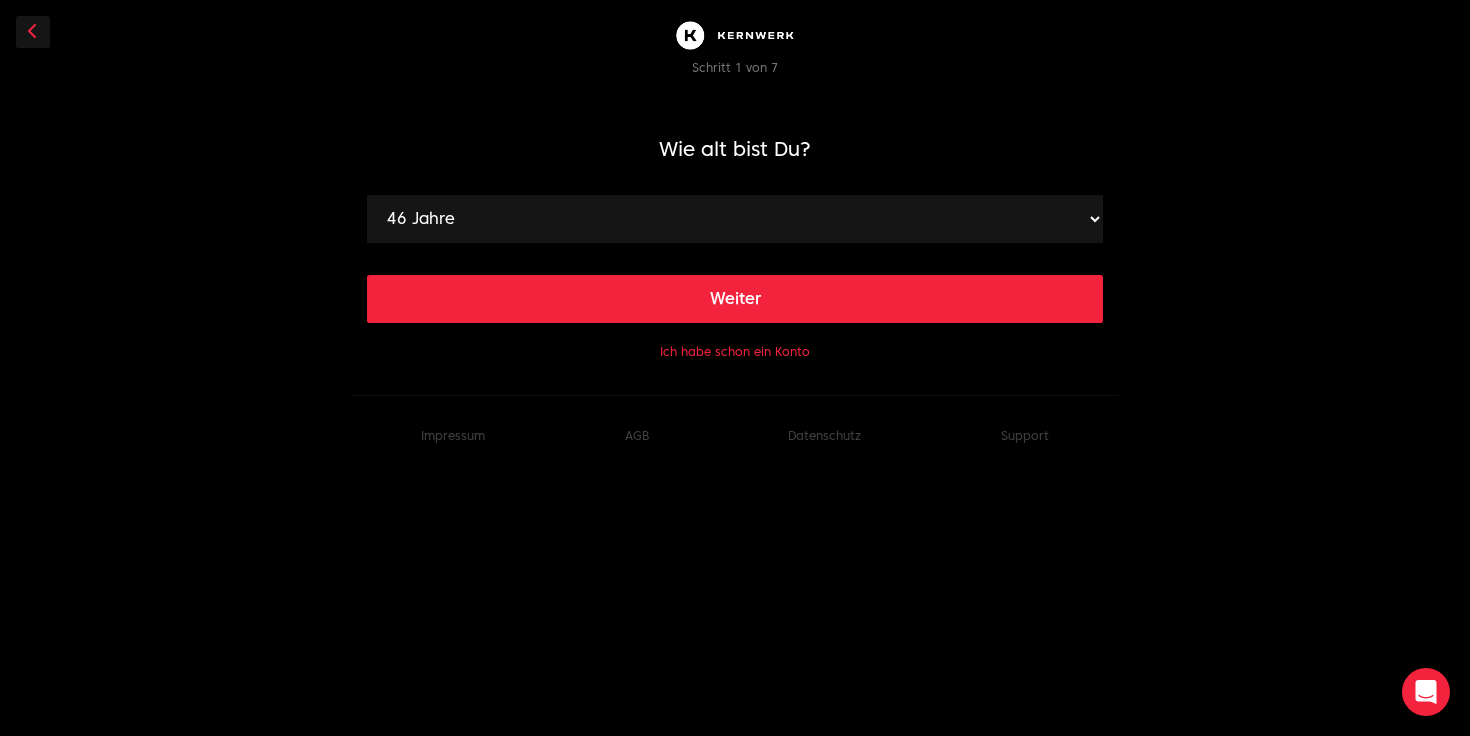 click on "Weiter" at bounding box center (735, 299) 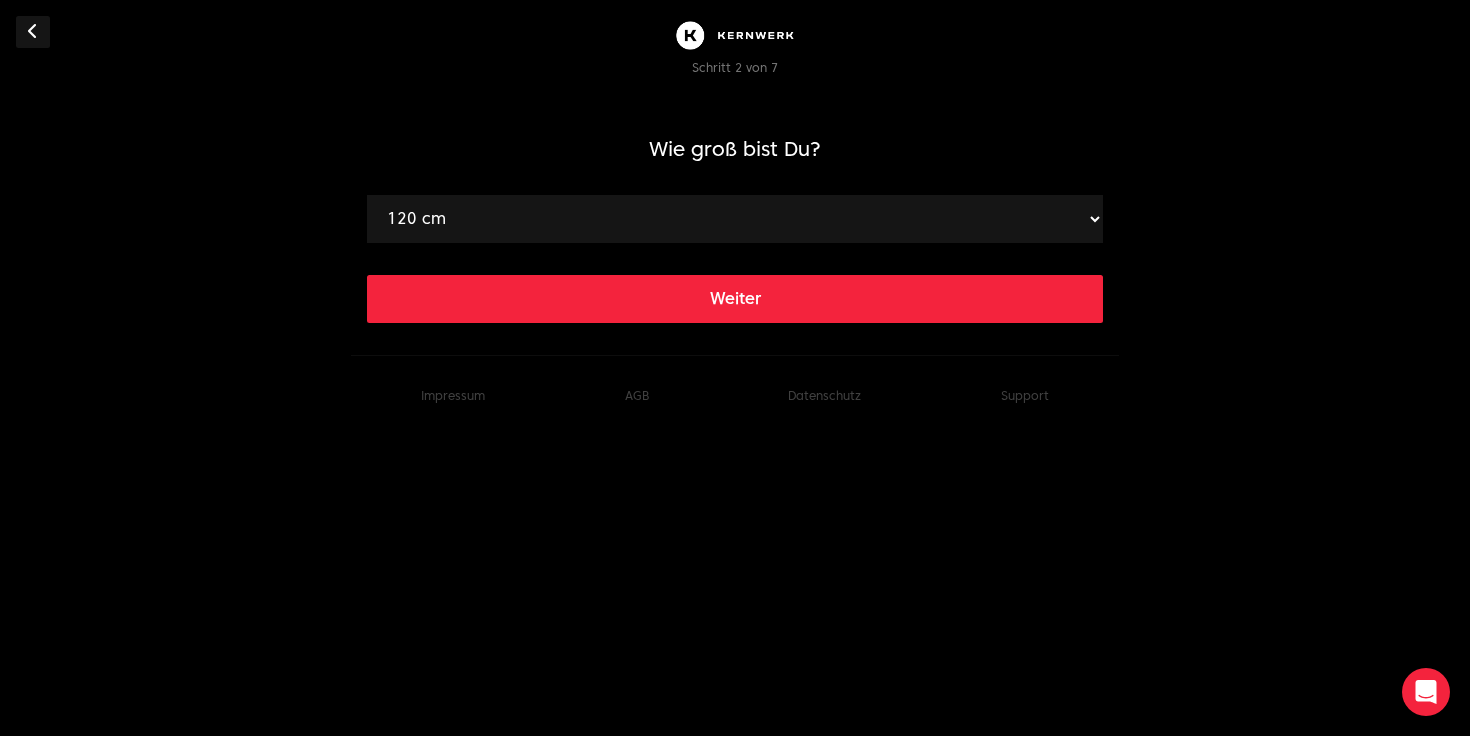 click on "120 cm 121 cm 122 cm 123 cm 124 cm 125 cm 126 cm 127 cm 128 cm 129 cm 130 cm 131 cm 132 cm 133 cm 134 cm 135 cm 136 cm 137 cm 138 cm 139 cm 140 cm 141 cm 142 cm 143 cm 144 cm 145 cm 146 cm 147 cm 148 cm 149 cm 150 cm 151 cm 152 cm 153 cm 154 cm 155 cm 156 cm 157 cm 158 cm 159 cm 160 cm 161 cm 162 cm 163 cm 164 cm 165 cm 166 cm 167 cm 168 cm 169 cm 170 cm 171 cm 172 cm 173 cm 174 cm 175 cm 176 cm 177 cm 178 cm 179 cm 180 cm 181 cm 182 cm 183 cm 184 cm 185 cm 186 cm 187 cm 188 cm 189 cm 190 cm 191 cm 192 cm 193 cm 194 cm 195 cm 196 cm 197 cm 198 cm 199 cm 200 cm 201 cm 202 cm 203 cm 204 cm 205 cm 206 cm 207 cm 208 cm 209 cm 210 cm 211 cm 212 cm 213 cm 214 cm 215 cm 216 cm 217 cm 218 cm 219 cm" at bounding box center [735, 219] 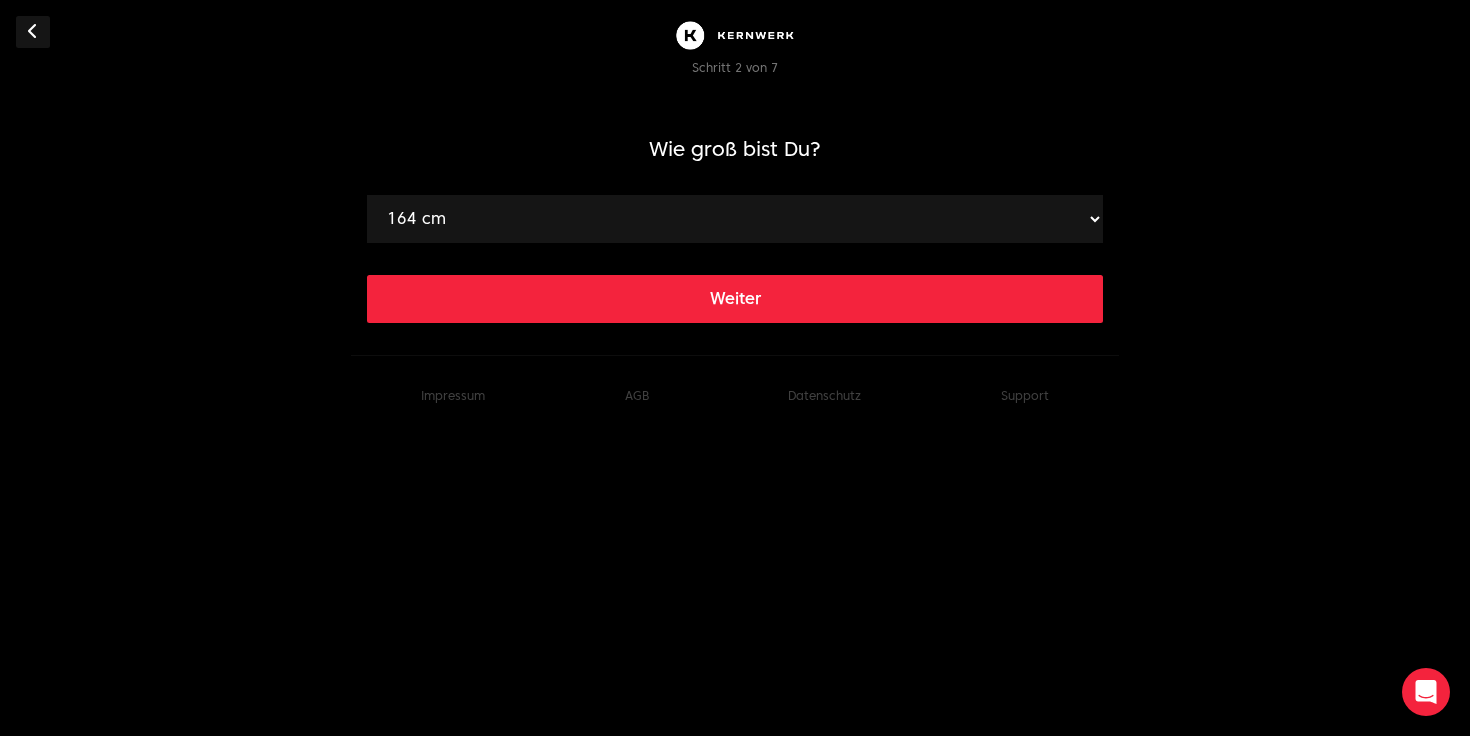 click on "Weiter" at bounding box center [735, 299] 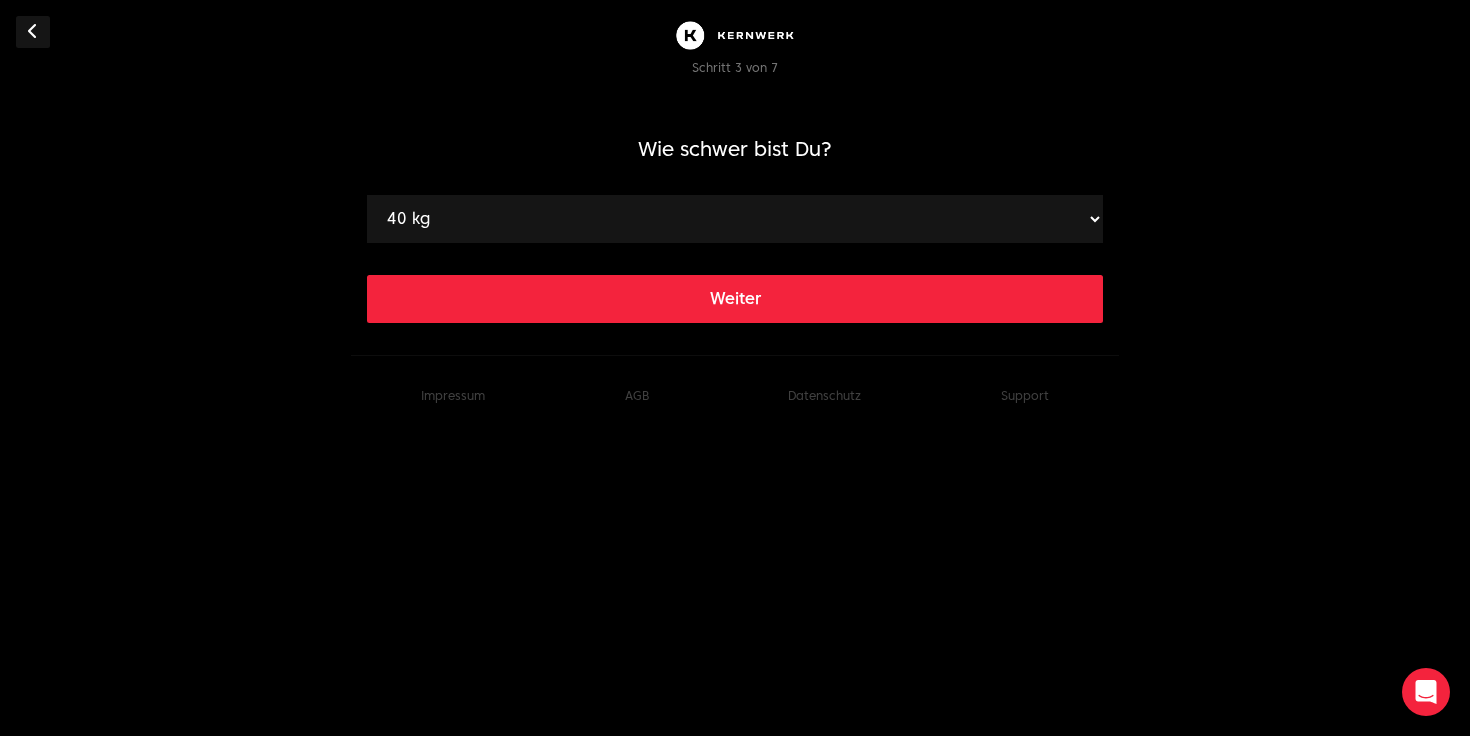 click on "40 kg 41 kg 42 kg 43 kg 44 kg 45 kg 46 kg 47 kg 48 kg 49 kg 50 kg 51 kg 52 kg 53 kg 54 kg 55 kg 56 kg 57 kg 58 kg 59 kg 60 kg 61 kg 62 kg 63 kg 64 kg 65 kg 66 kg 67 kg 68 kg 69 kg 70 kg 71 kg 72 kg 73 kg 74 kg 75 kg 76 kg 77 kg 78 kg 79 kg 80 kg 81 kg 82 kg 83 kg 84 kg 85 kg 86 kg 87 kg 88 kg 89 kg 90 kg 91 kg 92 kg 93 kg 94 kg 95 kg 96 kg 97 kg 98 kg 99 kg 100 kg 101 kg 102 kg 103 kg 104 kg 105 kg 106 kg 107 kg 108 kg 109 kg 110 kg 111 kg 112 kg 113 kg 114 kg 115 kg 116 kg 117 kg 118 kg 119 kg 120 kg 121 kg 122 kg 123 kg 124 kg 125 kg 126 kg 127 kg 128 kg 129 kg 130 kg 131 kg 132 kg 133 kg 134 kg 135 kg 136 kg 137 kg 138 kg 139 kg 140 kg 141 kg 142 kg 143 kg 144 kg 145 kg 146 kg 147 kg 148 kg 149 kg 150 kg 151 kg 152 kg 153 kg 154 kg 155 kg 156 kg 157 kg 158 kg 159 kg 160 kg 161 kg 162 kg 163 kg 164 kg 165 kg 166 kg 167 kg 168 kg 169 kg 170 kg 171 kg 172 kg 173 kg 174 kg 175 kg 176 kg 177 kg 178 kg 179 kg 180 kg 181 kg 182 kg 183 kg 184 kg 185 kg 186 kg 187 kg 188 kg 189 kg 190 kg 191 kg 192 kg 193 kg 194 kg" at bounding box center [735, 219] 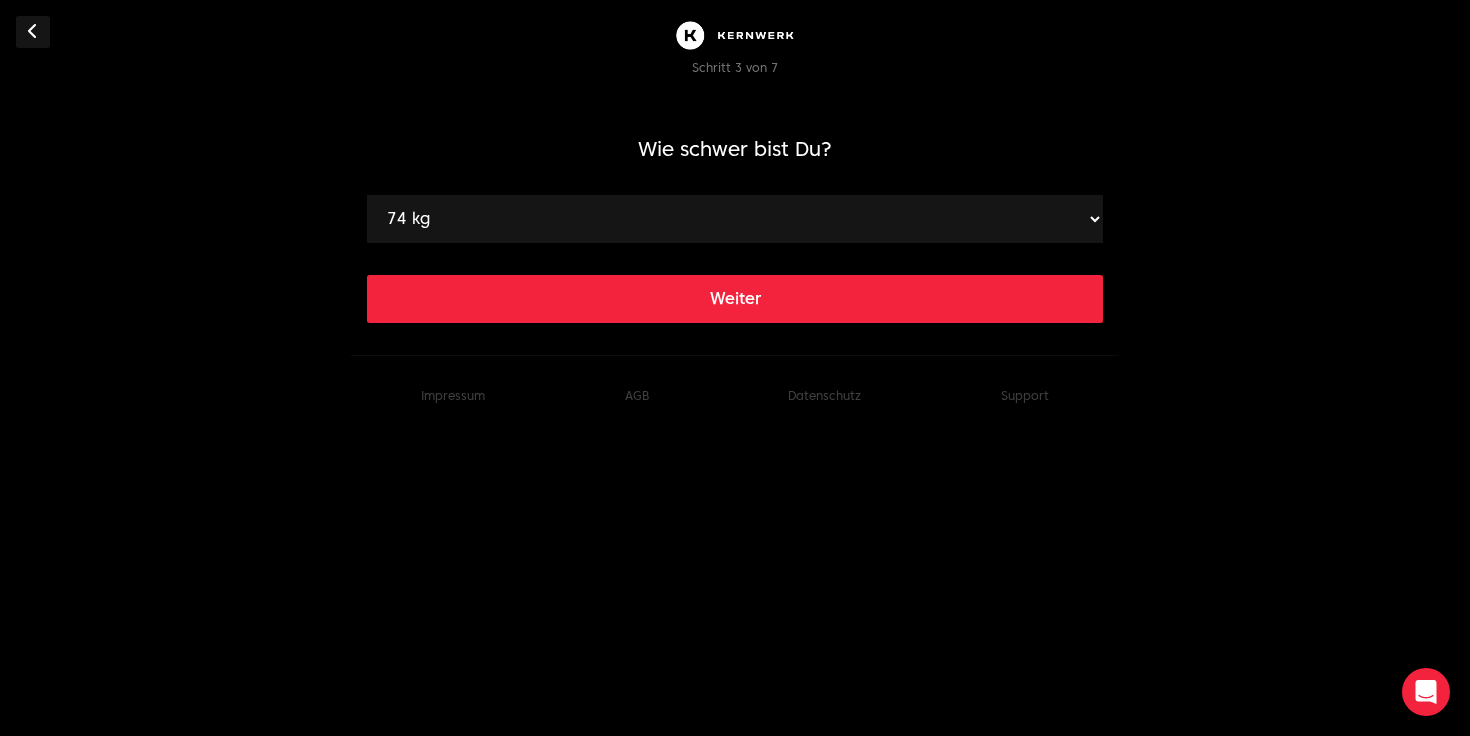 click on "Weiter" at bounding box center (735, 299) 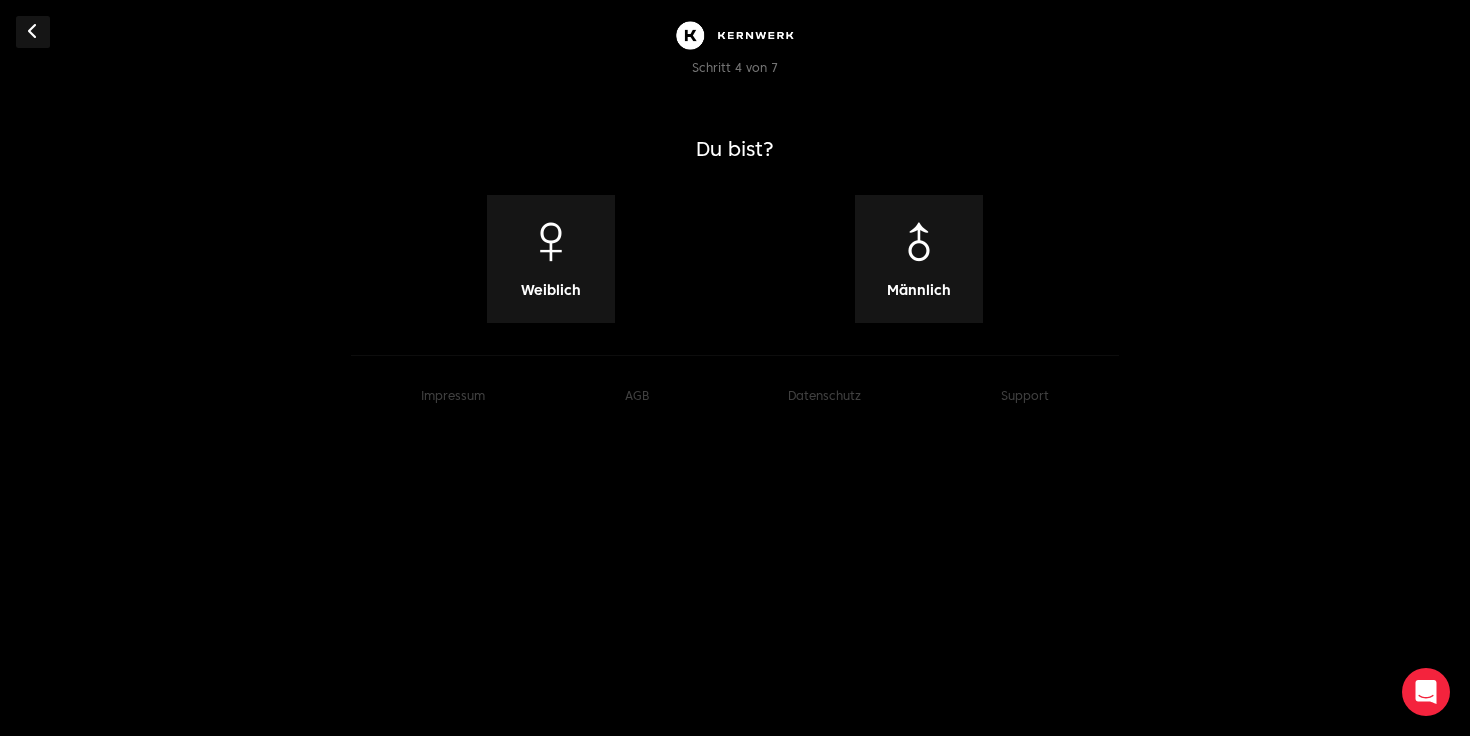 click on "Weiblich" at bounding box center (551, 290) 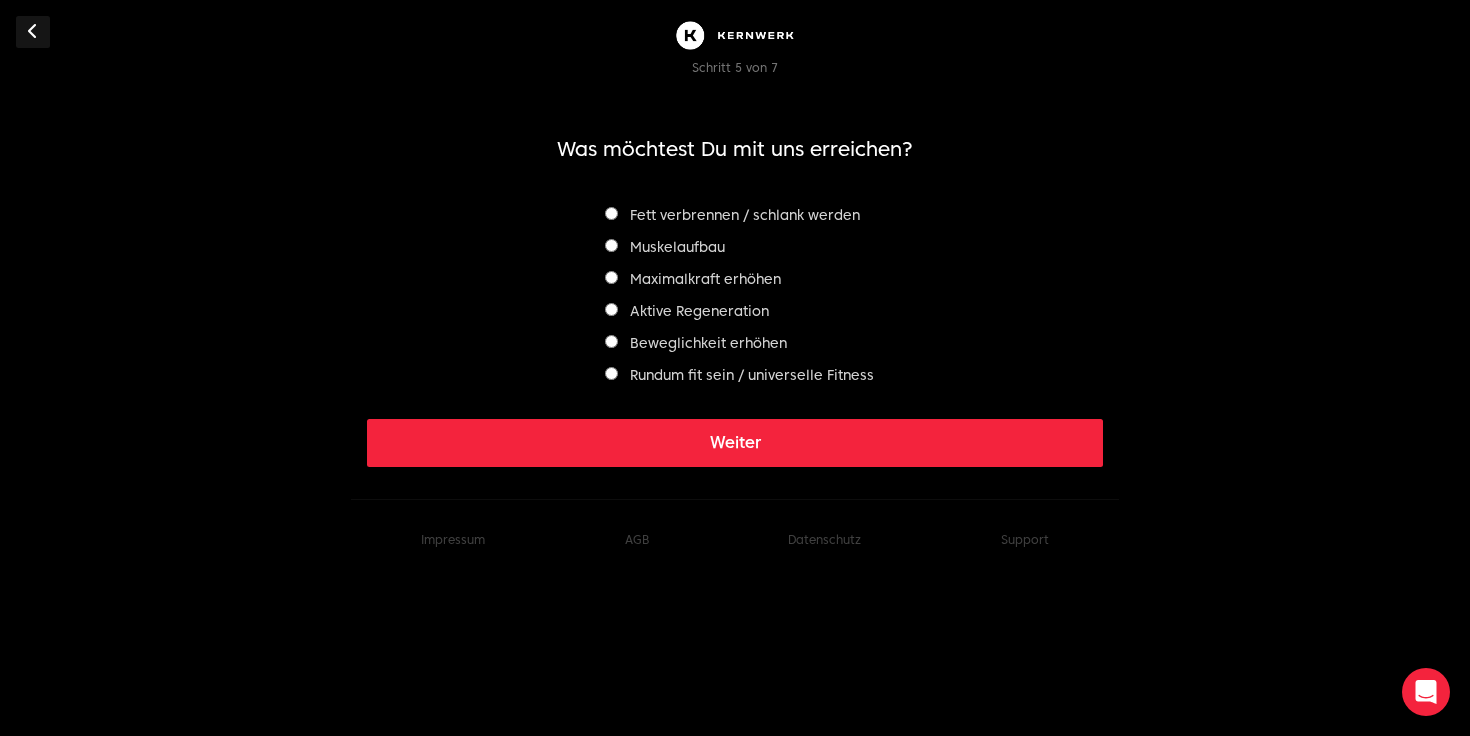 click on "Rundum fit sein / universelle Fitness" at bounding box center (735, 375) 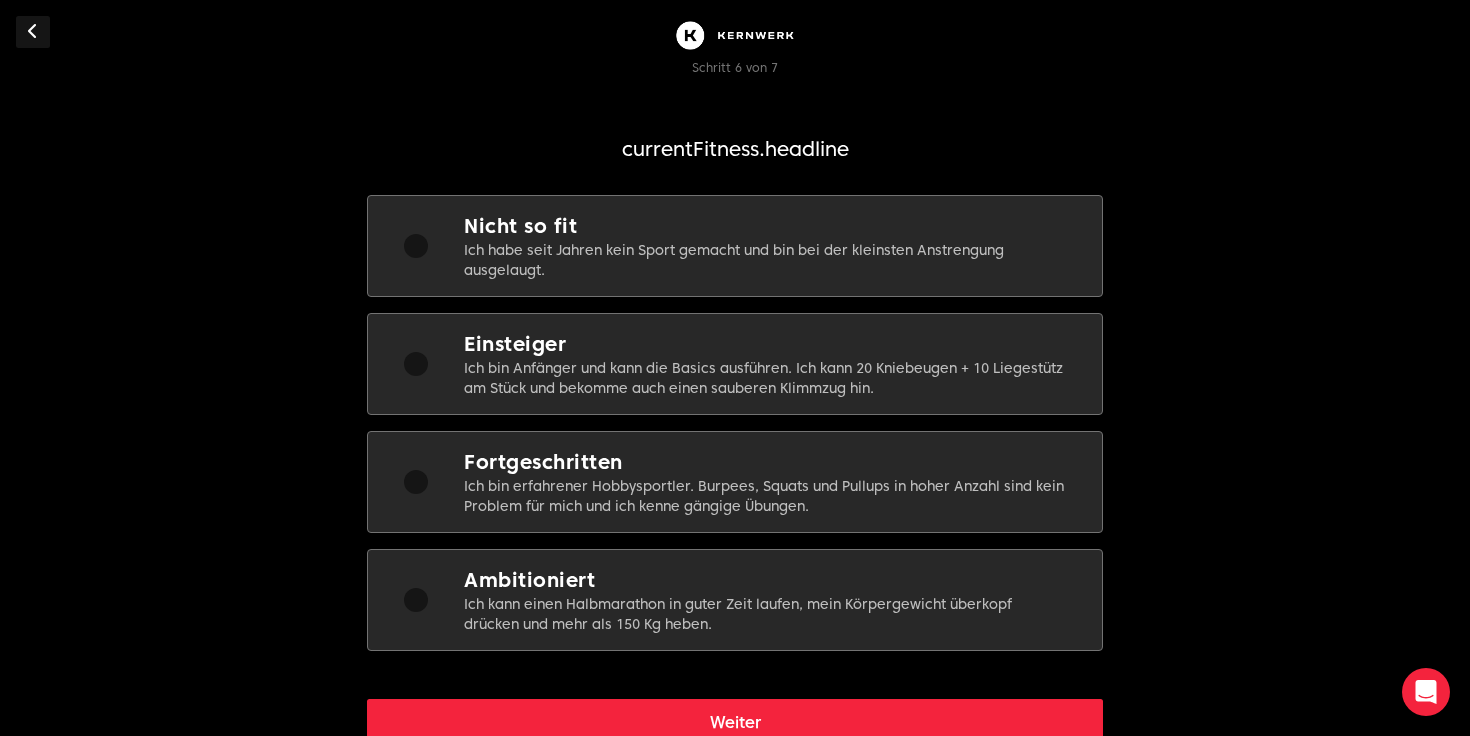click on "Nicht so fit" at bounding box center [767, 226] 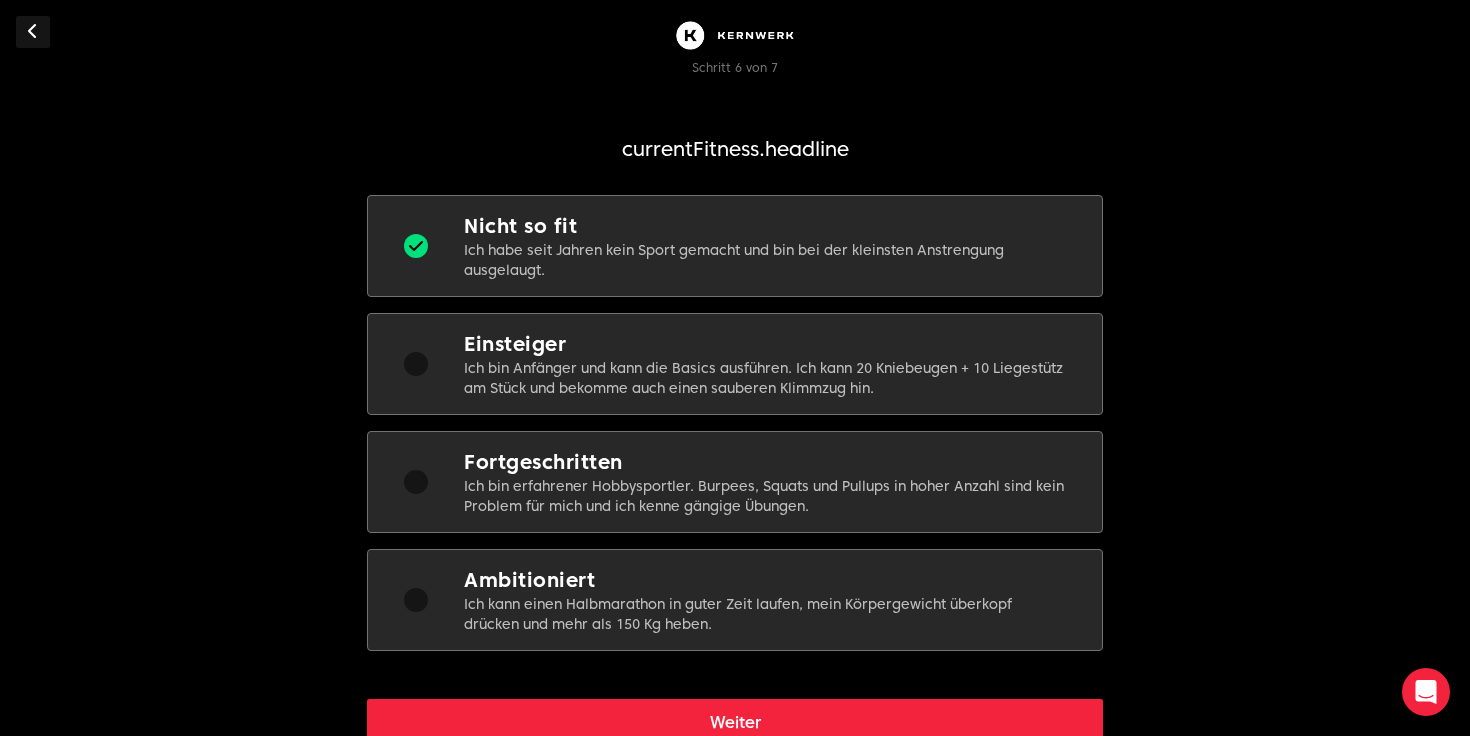 click on "Weiter" at bounding box center (735, 723) 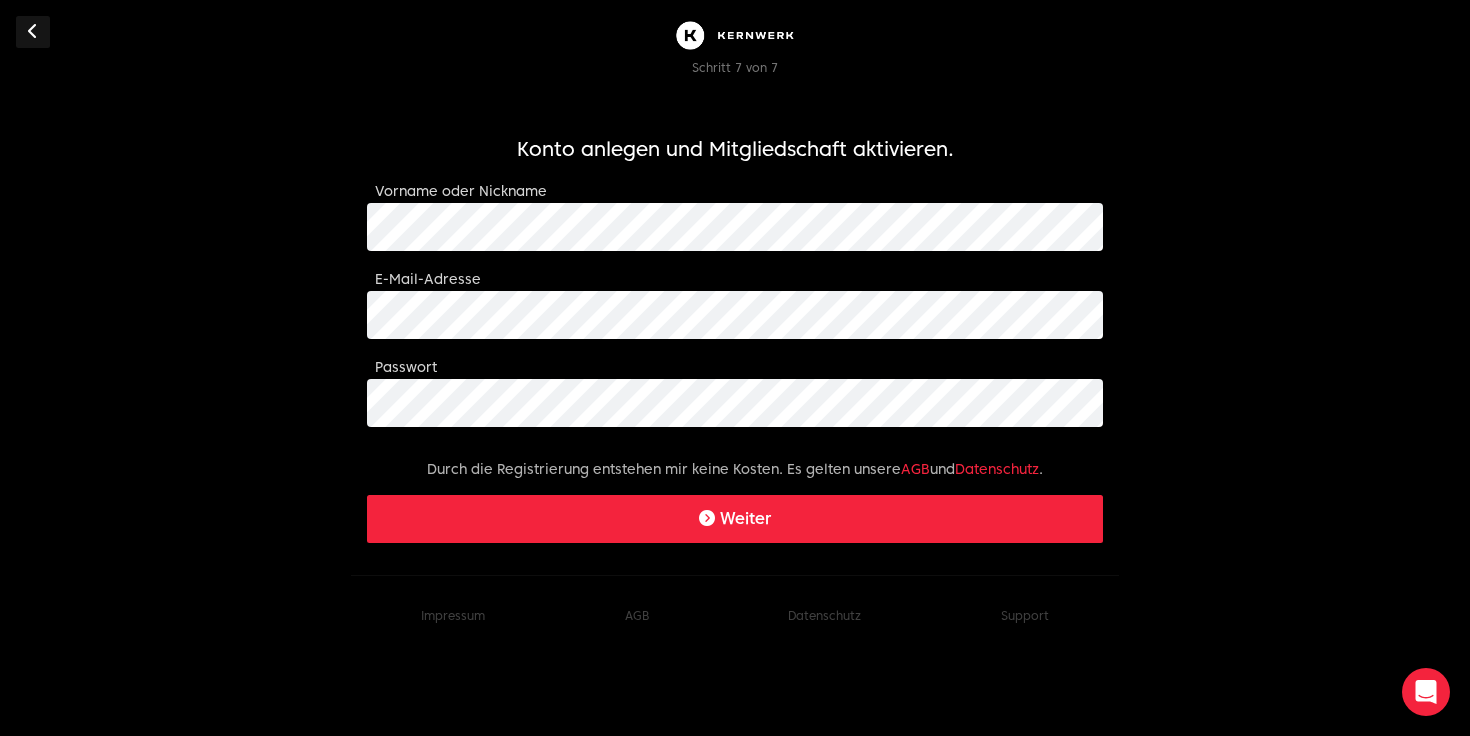 click at bounding box center (33, 31) 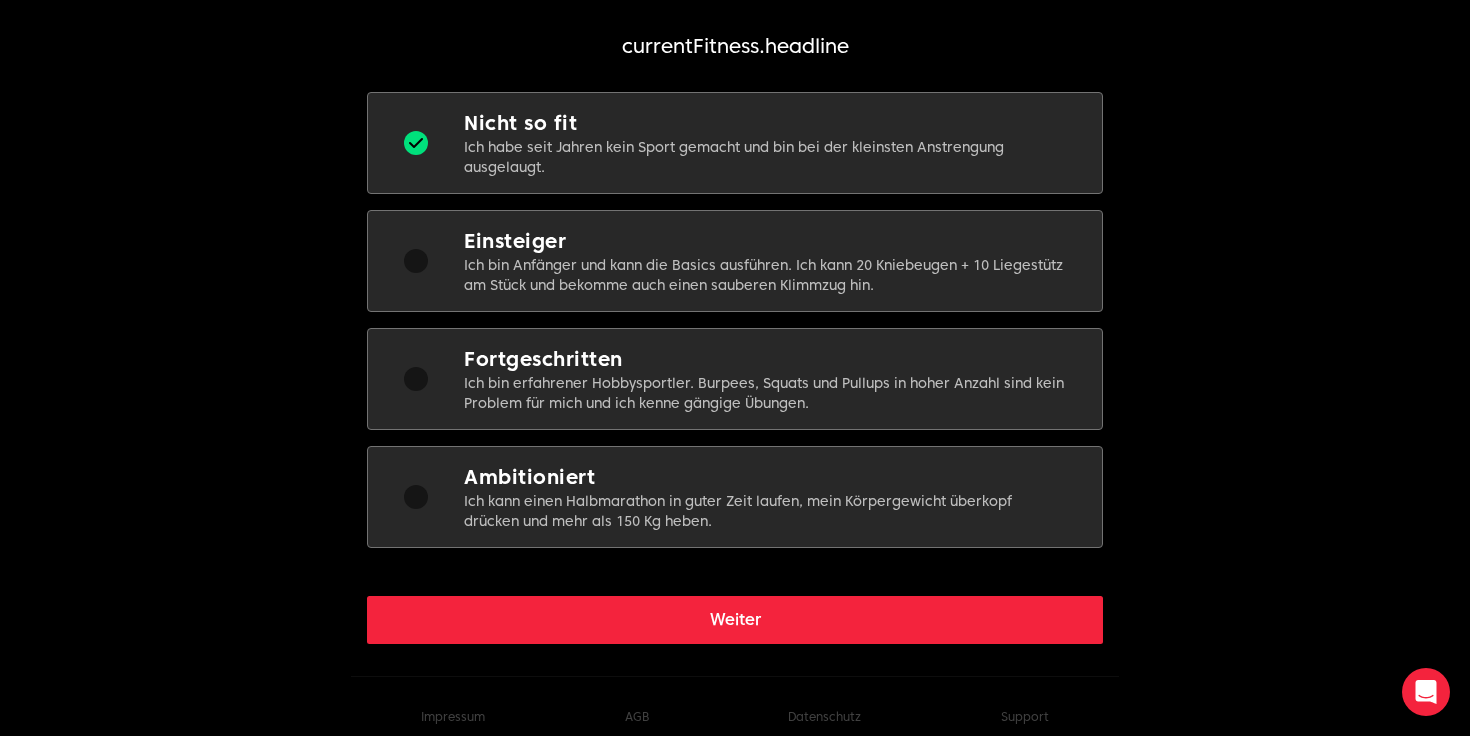 scroll, scrollTop: 116, scrollLeft: 0, axis: vertical 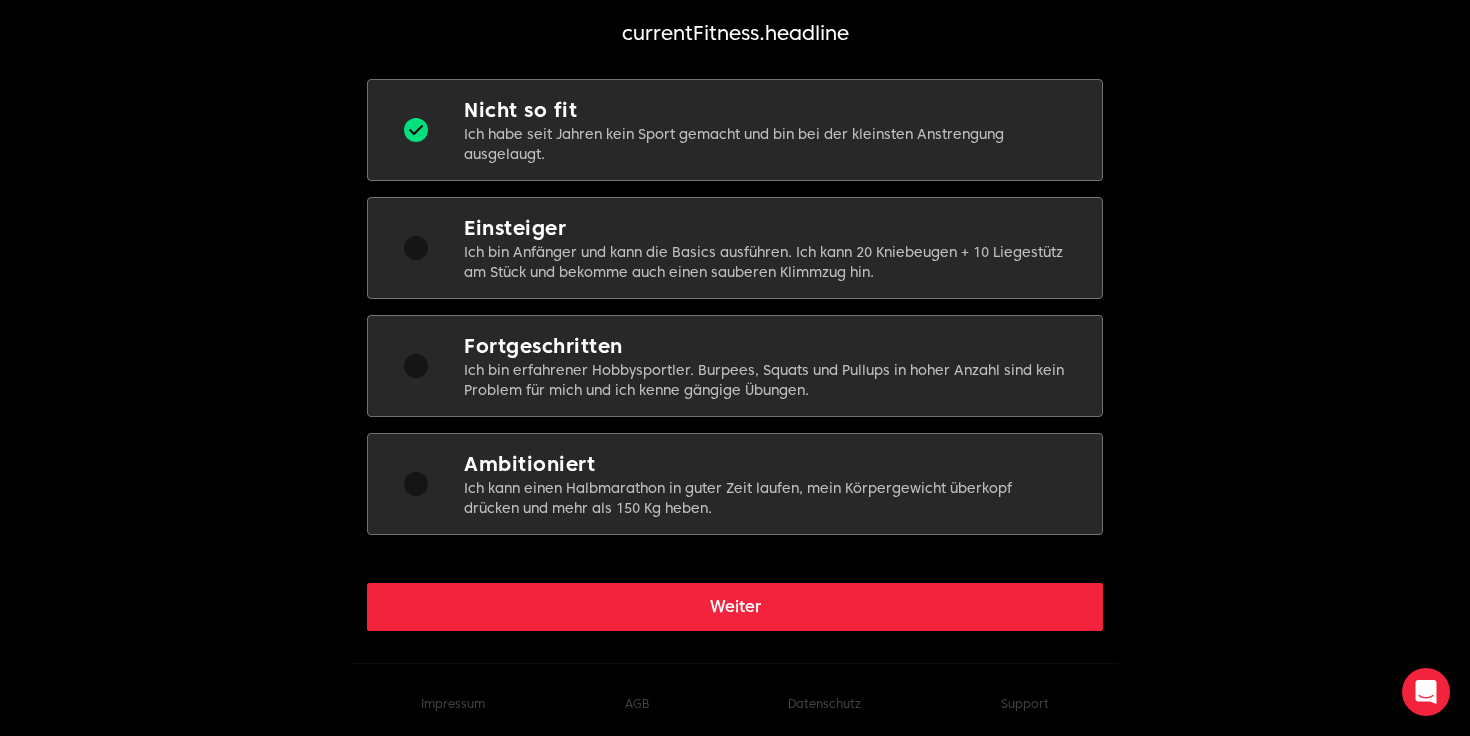 click on "Schritt 6 von 7   currentFitness.headline     Nicht so fit   Ich habe seit Jahren kein Sport gemacht und bin bei der kleinsten Anstrengung ausgelaugt.     Einsteiger   Ich bin Anfänger und kann die Basics ausführen. Ich kann 20 Kniebeugen + 10 Liegestütz am Stück und bekomme auch einen sauberen Klimmzug hin.     Fortgeschritten   Ich bin erfahrener Hobbysportler. Burpees, Squats und Pullups in hoher Anzahl sind kein Problem für mich und ich kenne gängige Übungen.     Ambitioniert   Ich kann einen Halbmarathon in guter Zeit laufen, mein Körpergewicht überkopf drücken und mehr als 150 Kg heben.   Weiter   Impressum   AGB   Datenschutz   Support   Kernwerk® Registrierung" at bounding box center [735, 314] 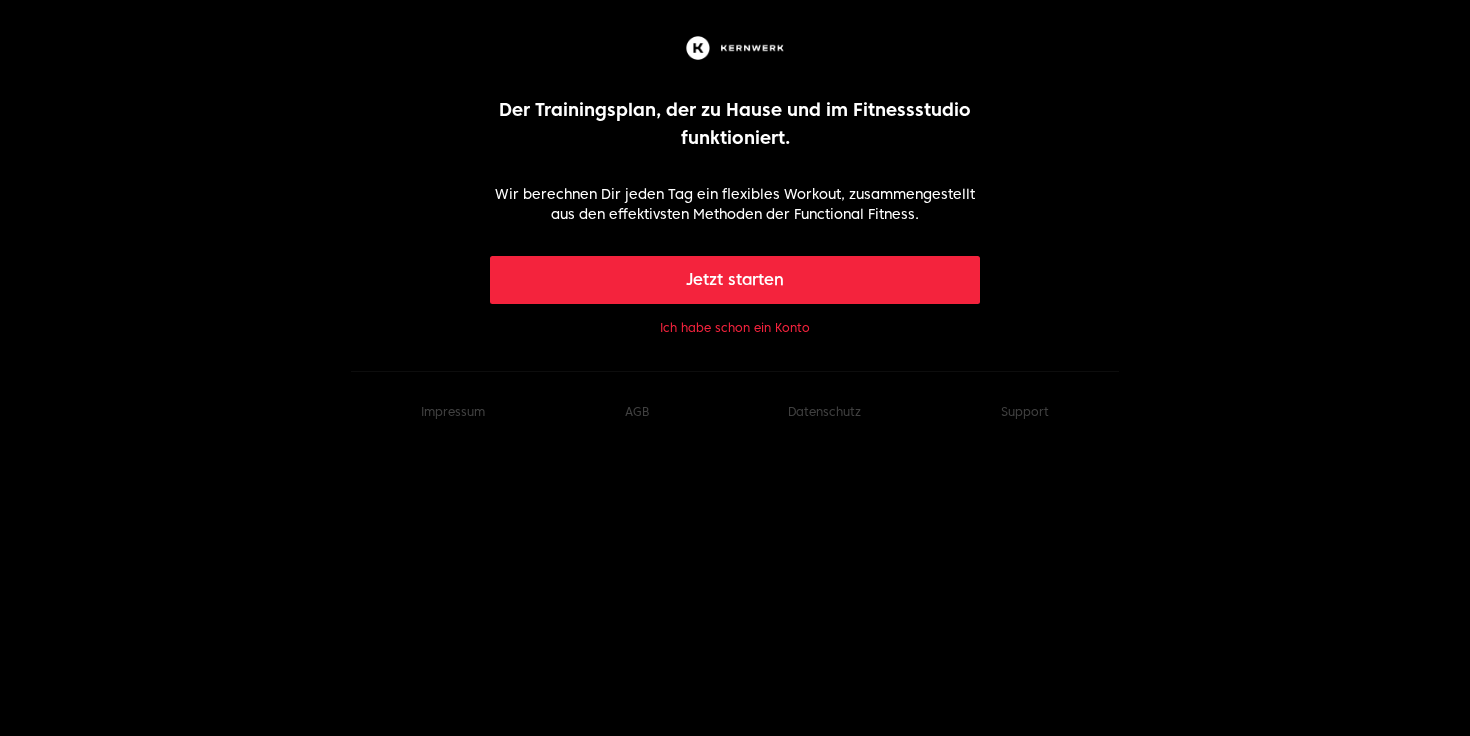 scroll, scrollTop: 0, scrollLeft: 0, axis: both 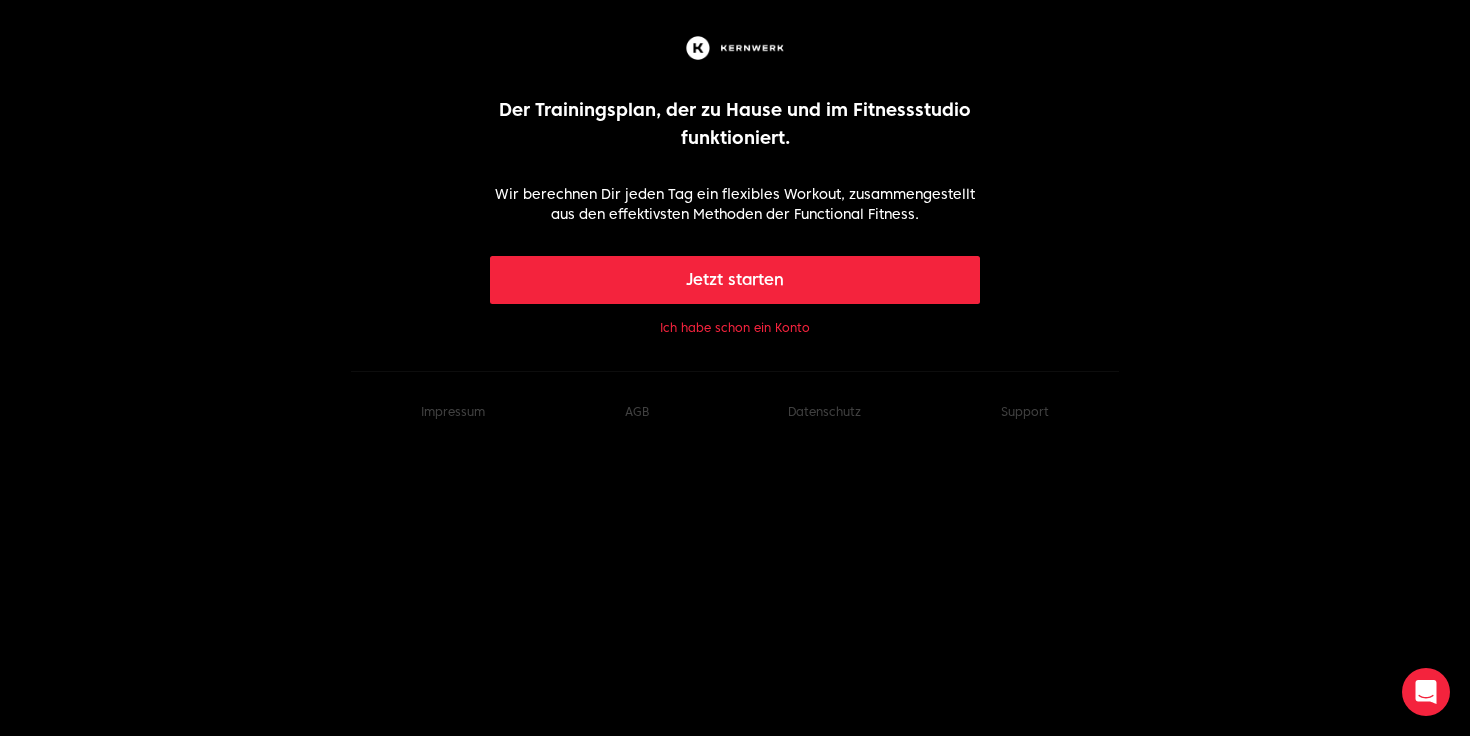 click on "Jetzt starten" at bounding box center (735, 280) 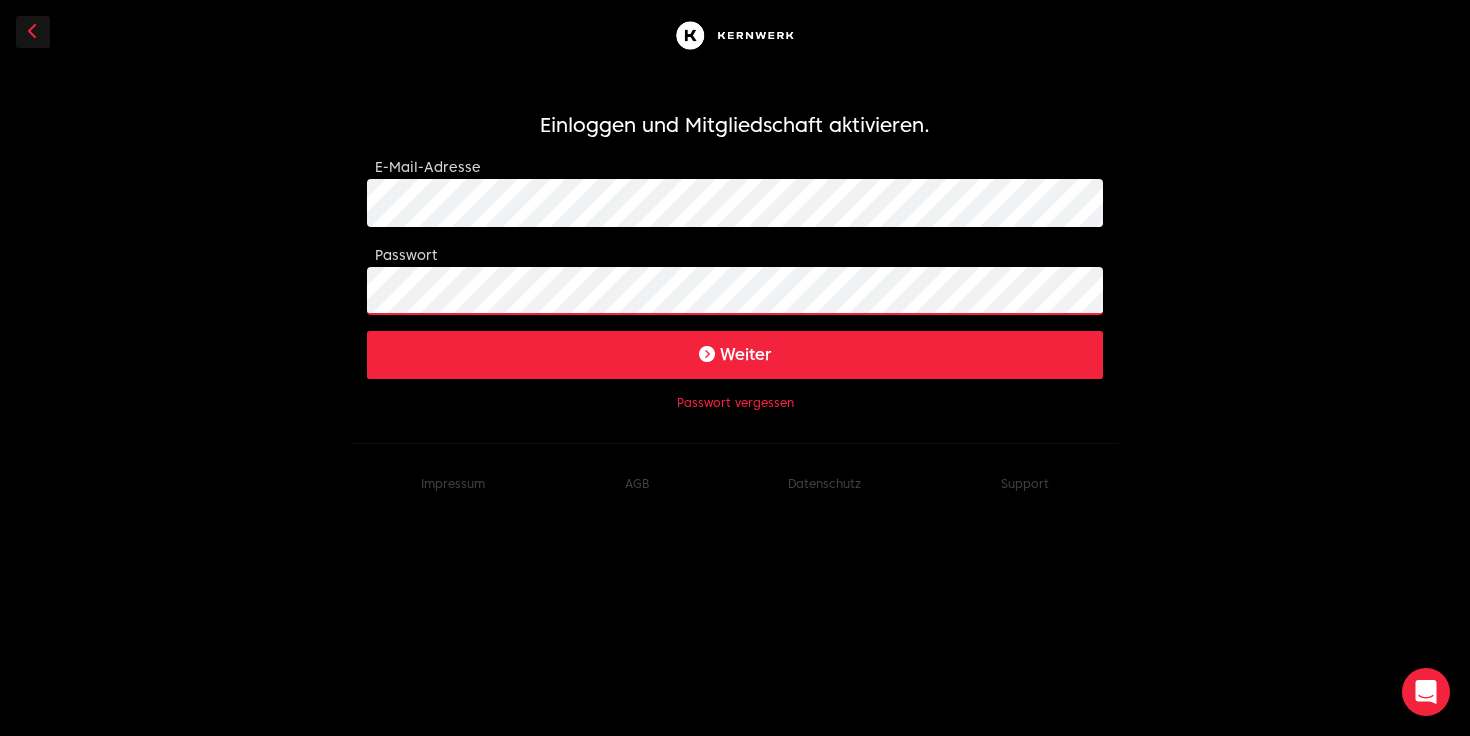 click on "Weiter" at bounding box center (735, 355) 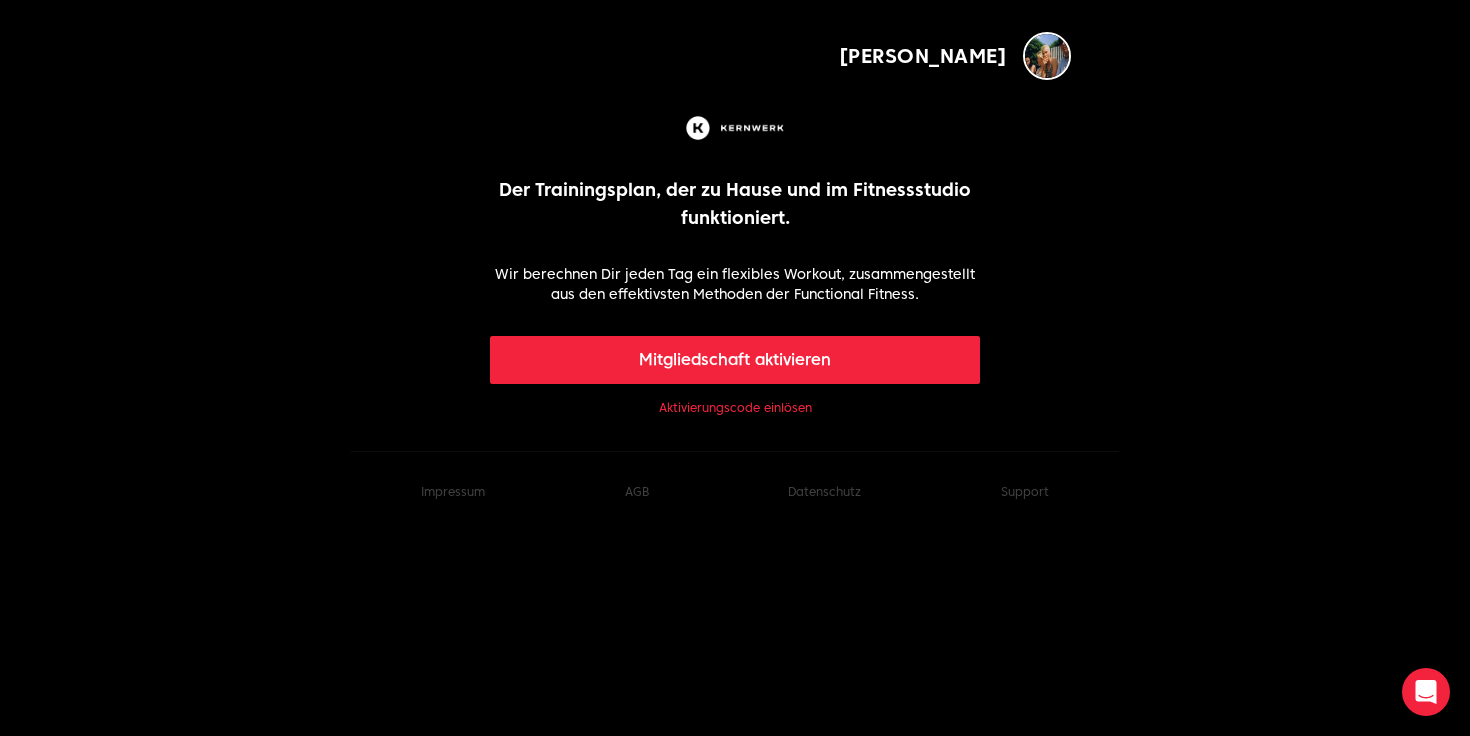 click on "Mitgliedschaft aktivieren" at bounding box center (735, 360) 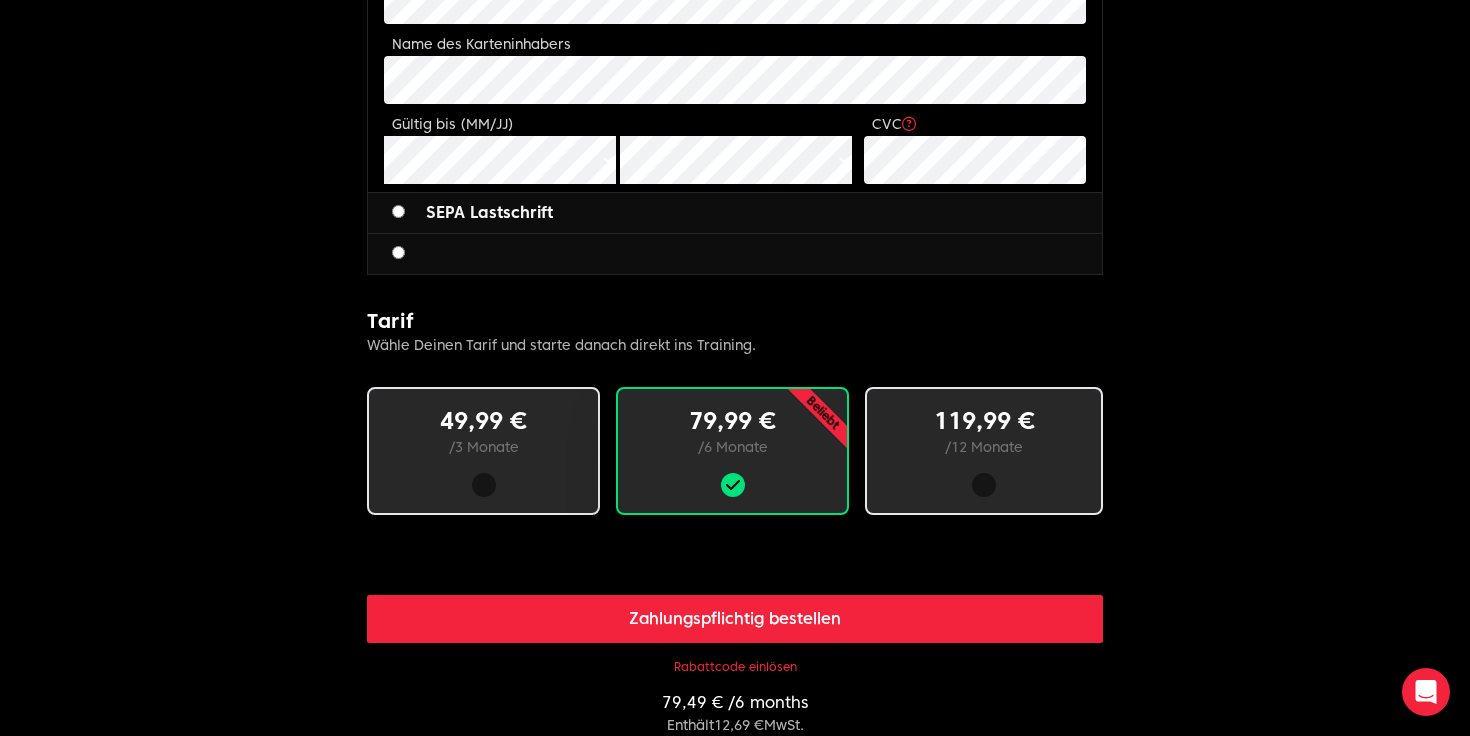 scroll, scrollTop: 926, scrollLeft: 0, axis: vertical 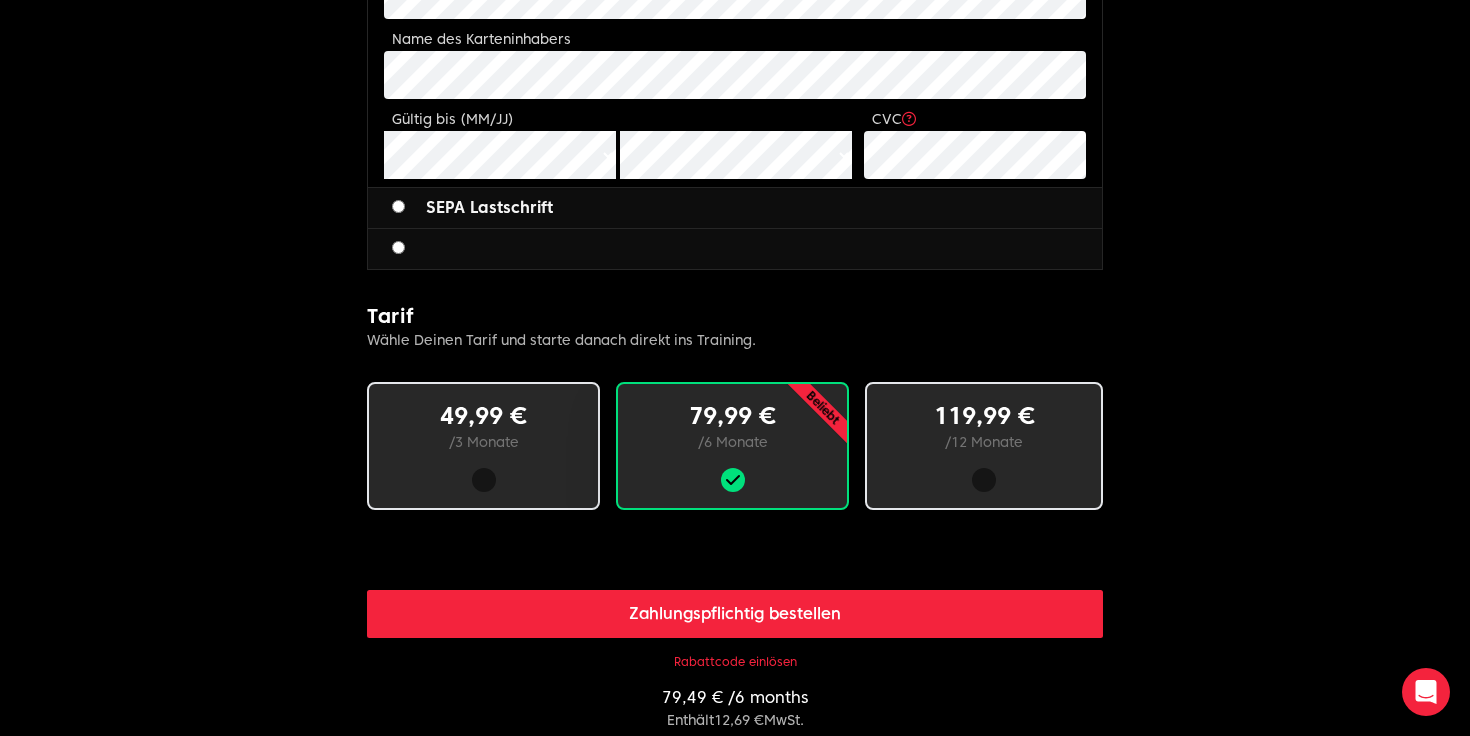 click at bounding box center (483, 480) 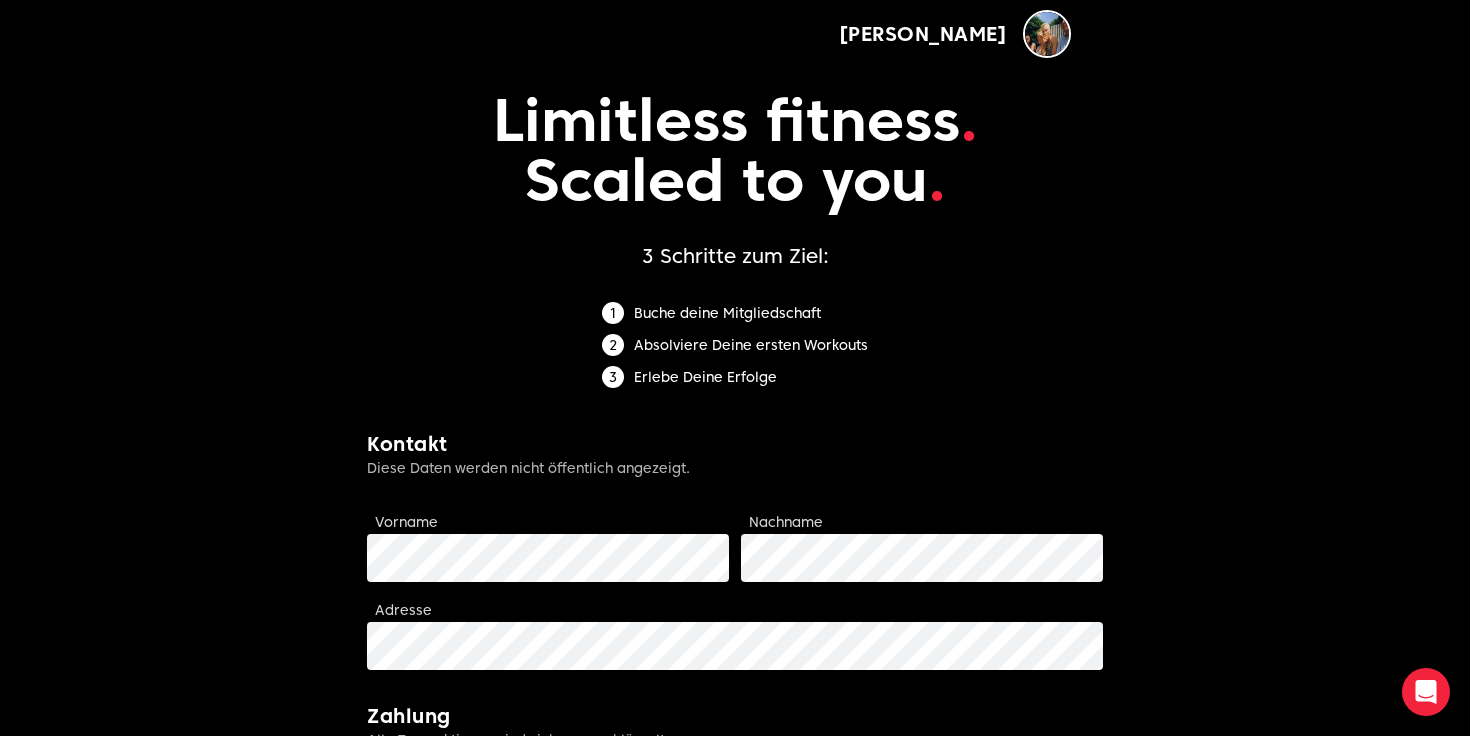 scroll, scrollTop: 0, scrollLeft: 0, axis: both 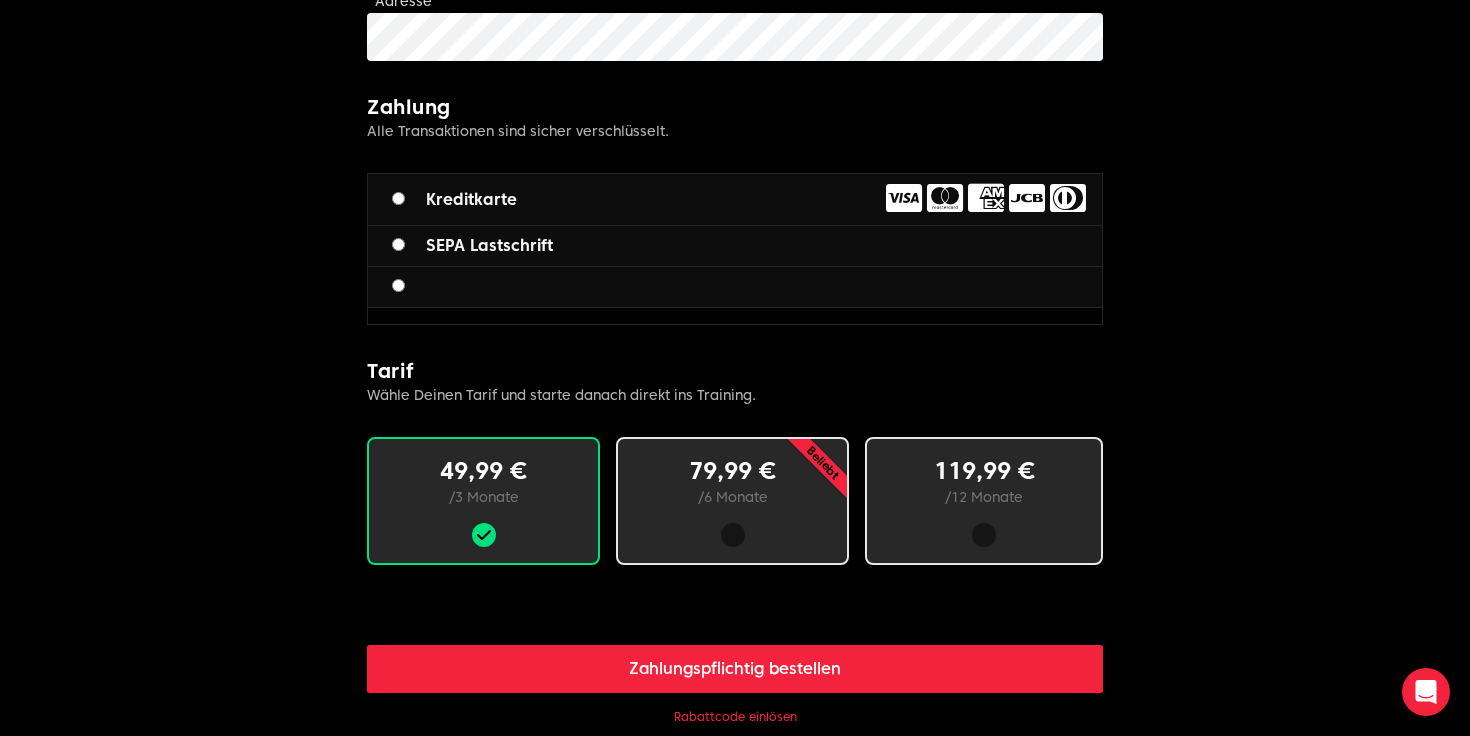 drag, startPoint x: 578, startPoint y: 292, endPoint x: 442, endPoint y: 286, distance: 136.1323 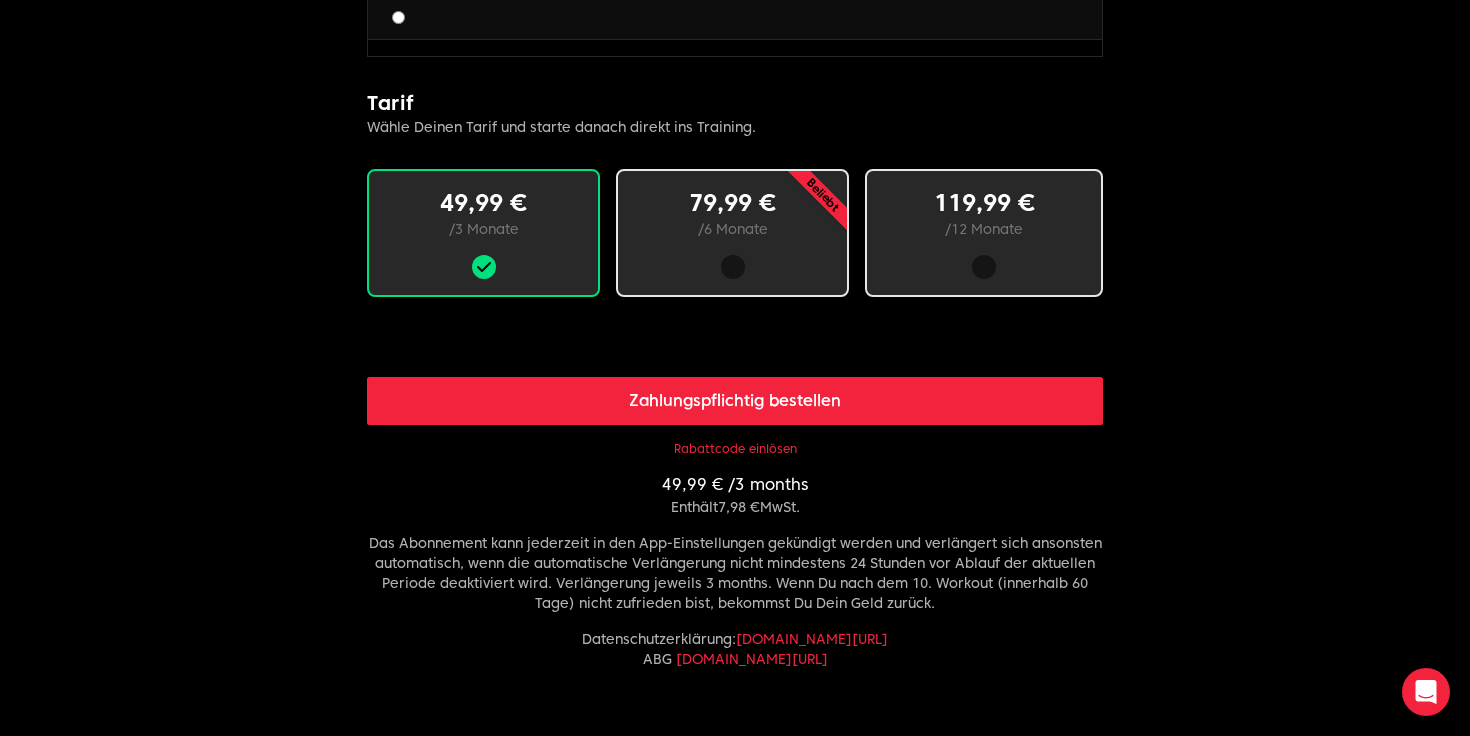 scroll, scrollTop: 971, scrollLeft: 0, axis: vertical 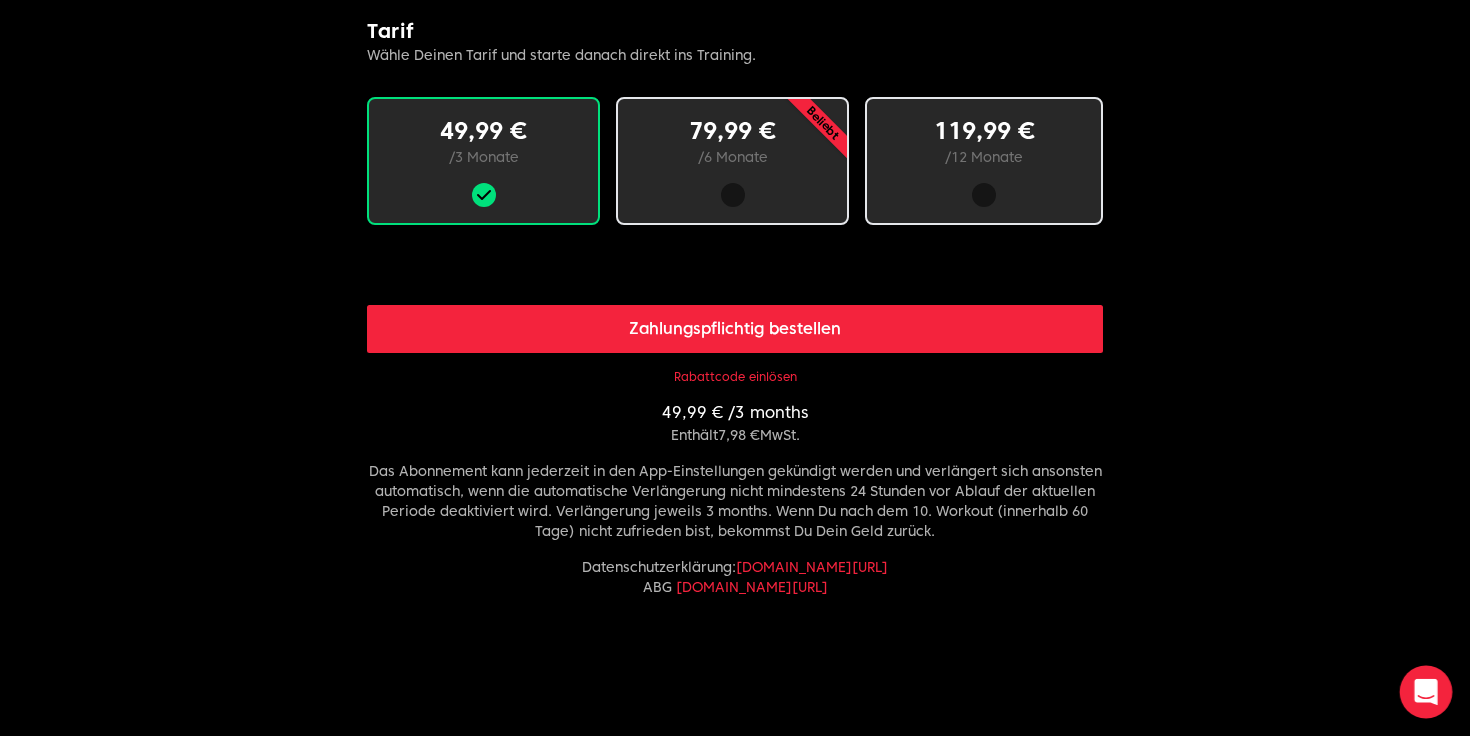 click 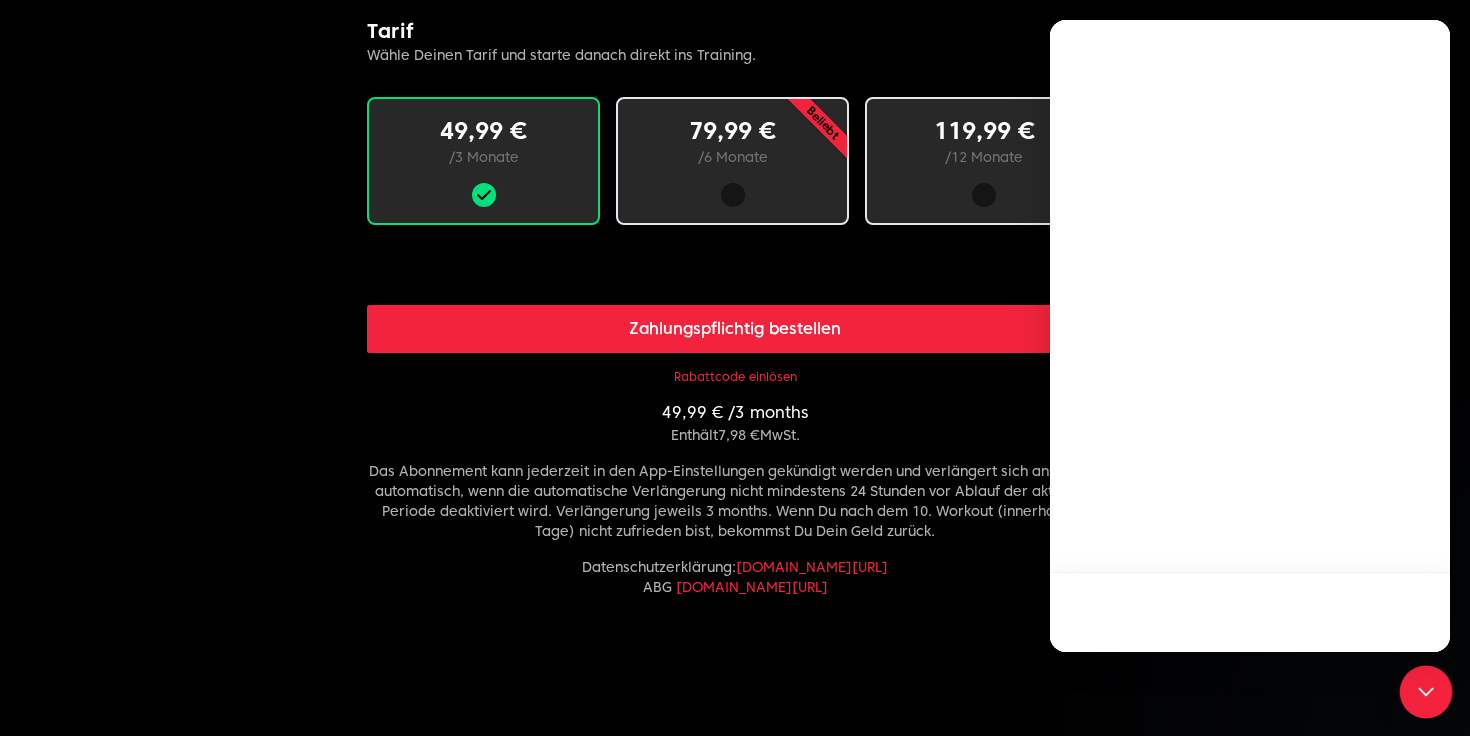 scroll, scrollTop: 0, scrollLeft: 0, axis: both 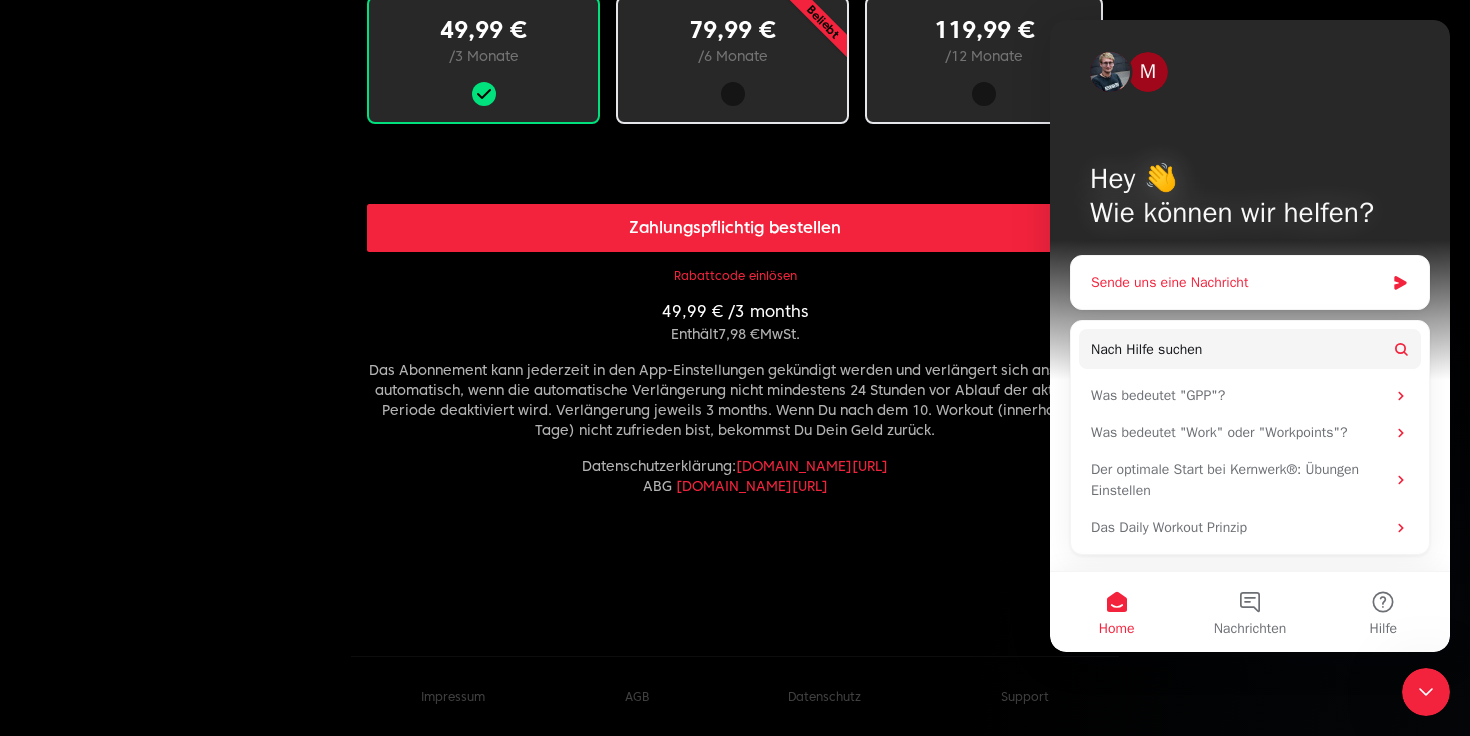 click on "Sende uns eine Nachricht" at bounding box center [1237, 282] 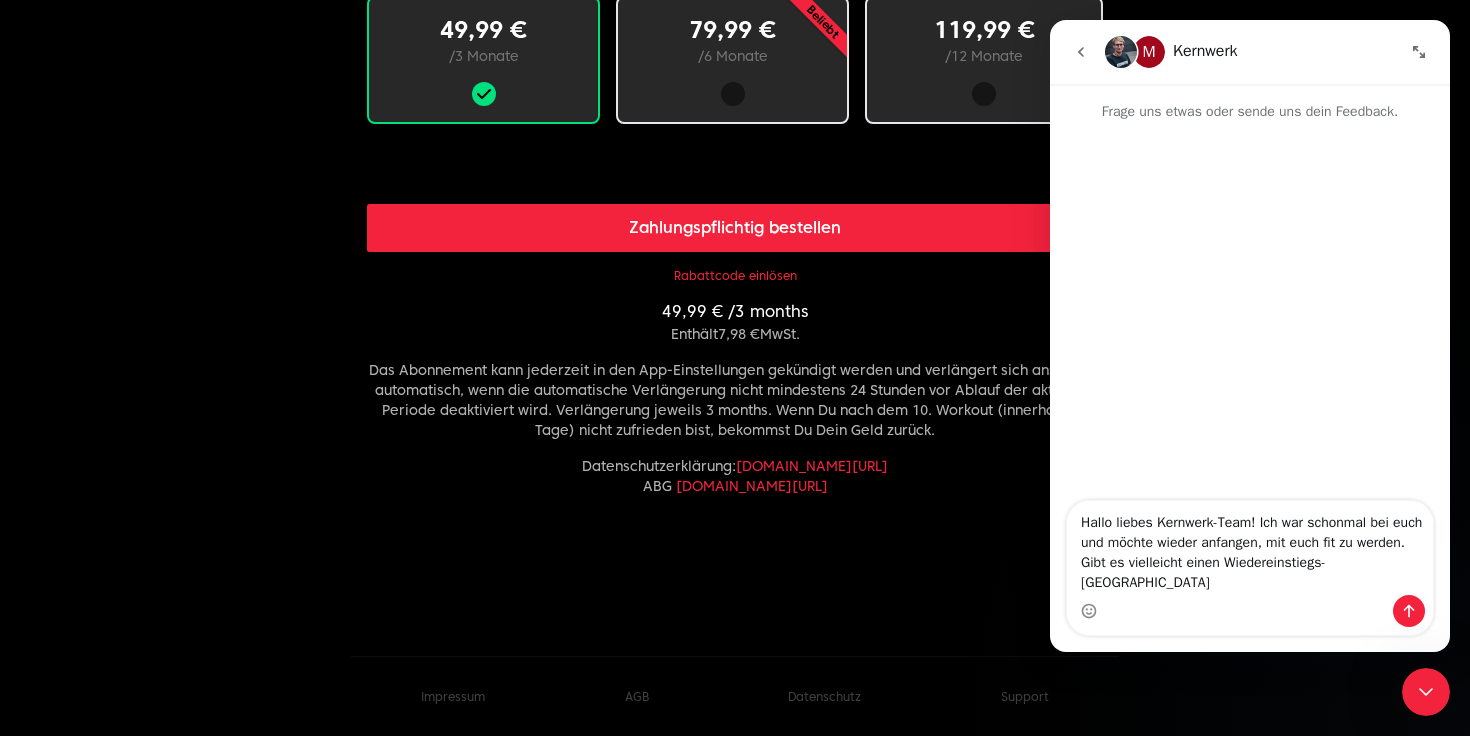type on "Hallo liebes Kernwerk-Team! Ich war schonmal bei euch und möchte wieder anfangen, mit euch fit zu werden. Gibt es vielleicht einen Wiedereinstiegs-[GEOGRAPHIC_DATA]?" 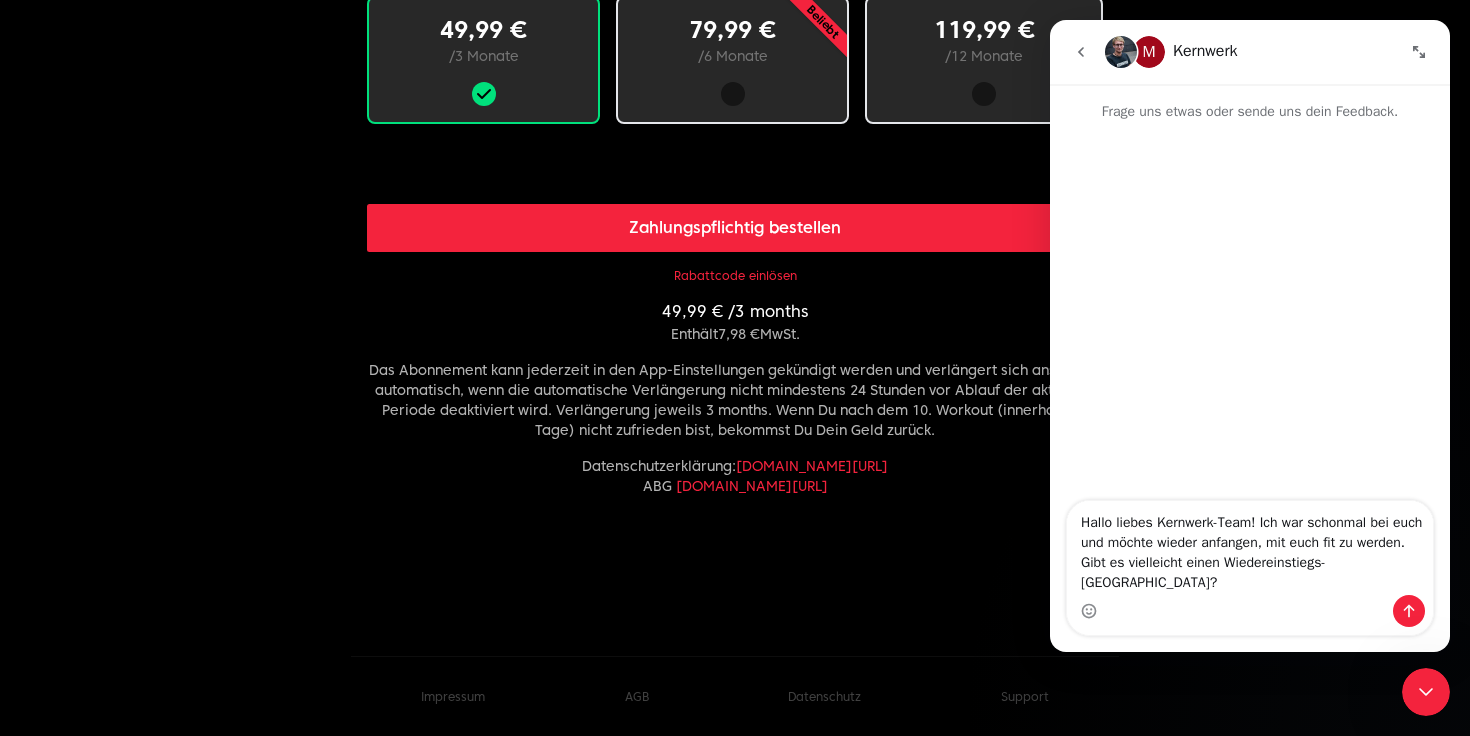 type 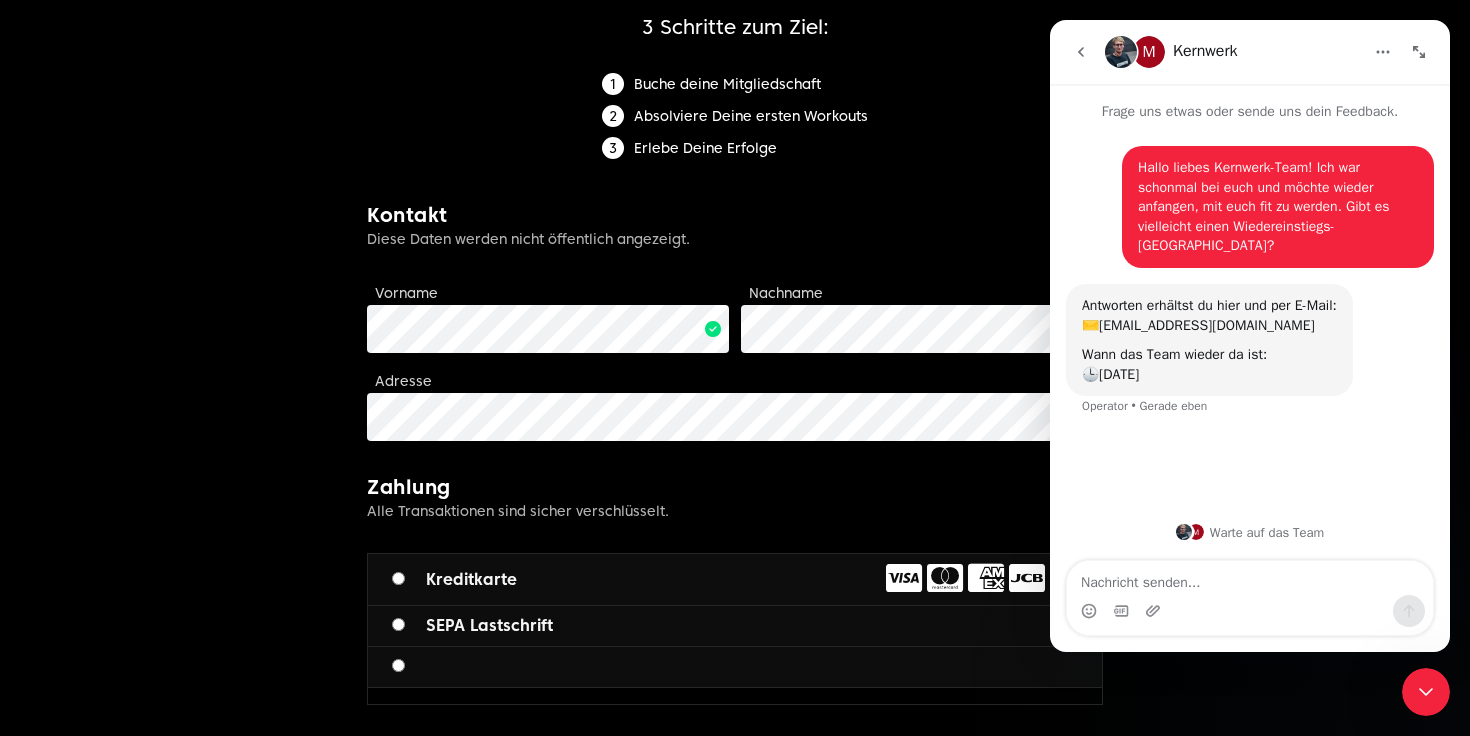 scroll, scrollTop: 212, scrollLeft: 0, axis: vertical 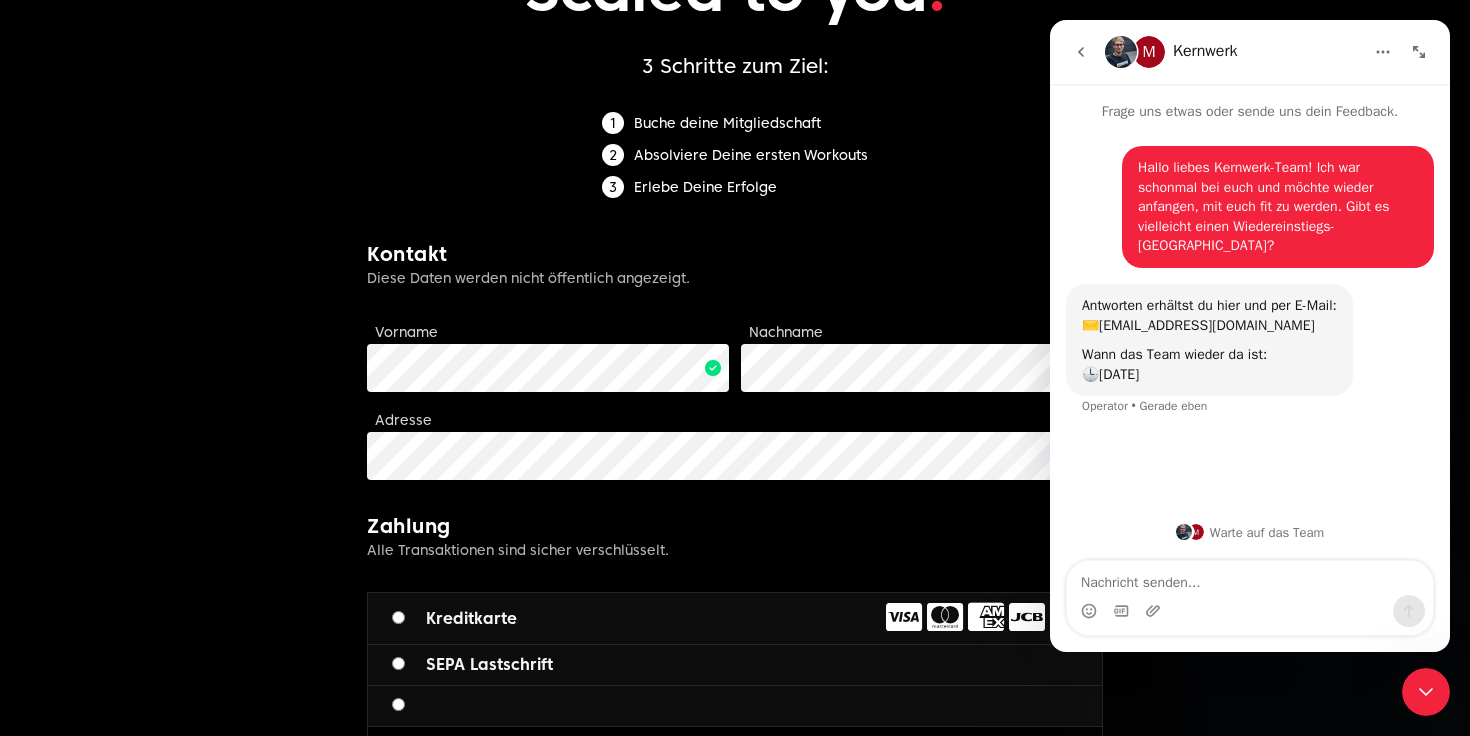 click 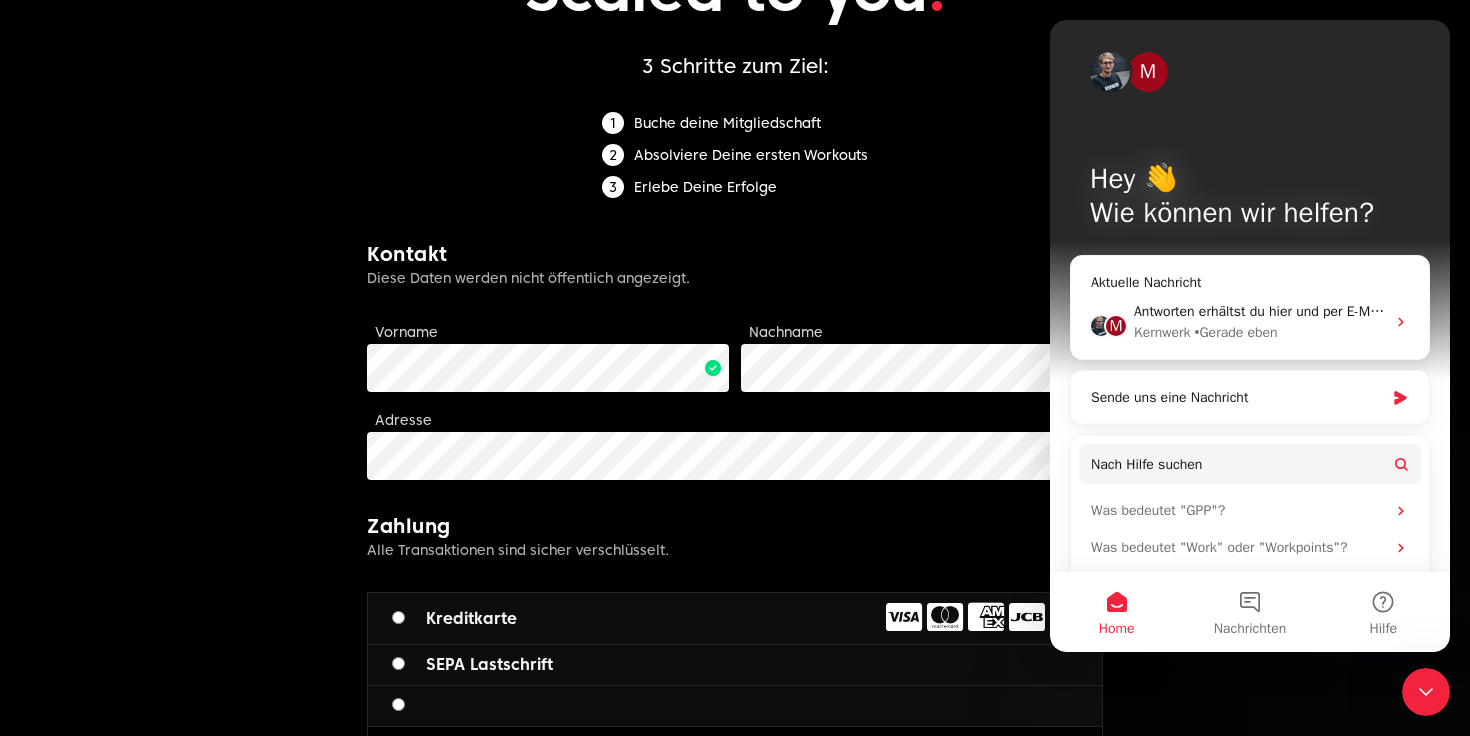 click at bounding box center [735, 706] 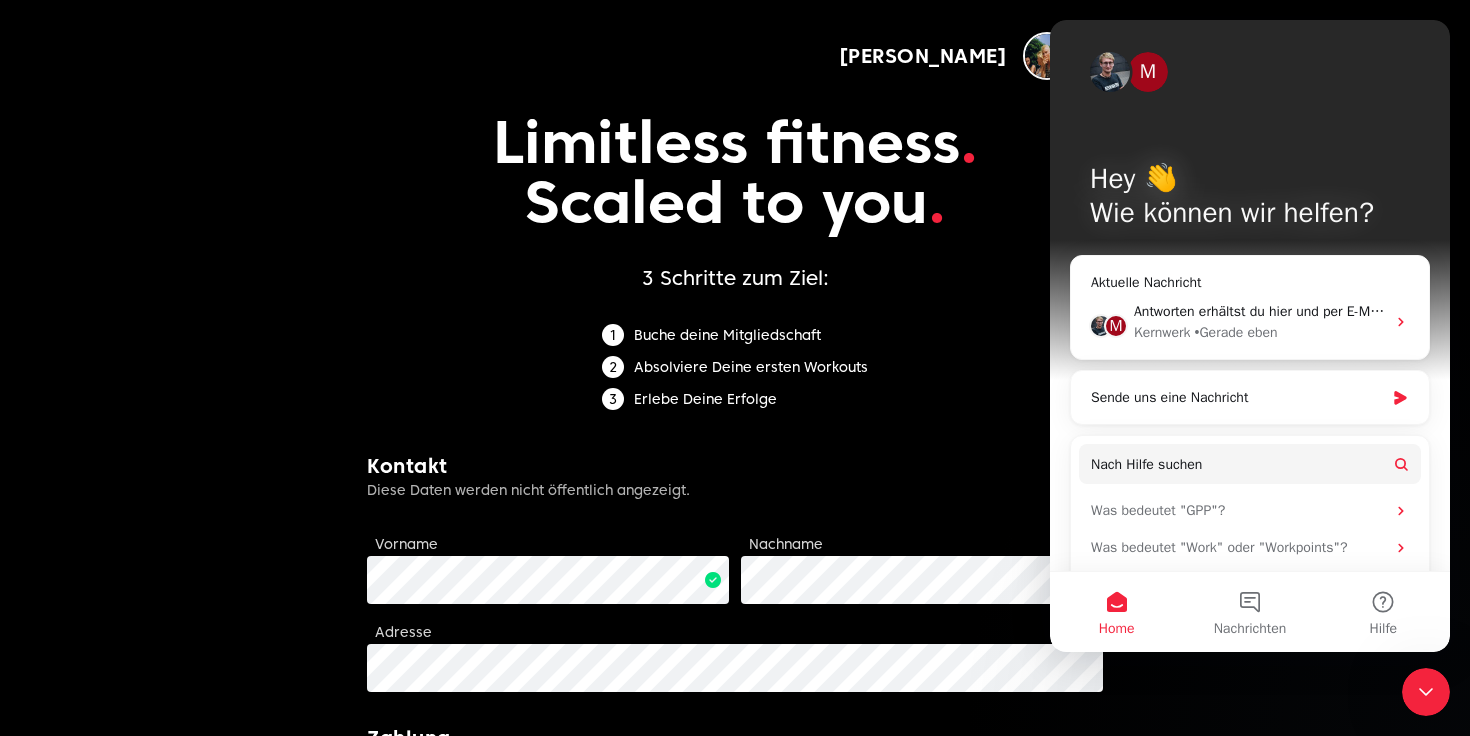 click at bounding box center (1426, 692) 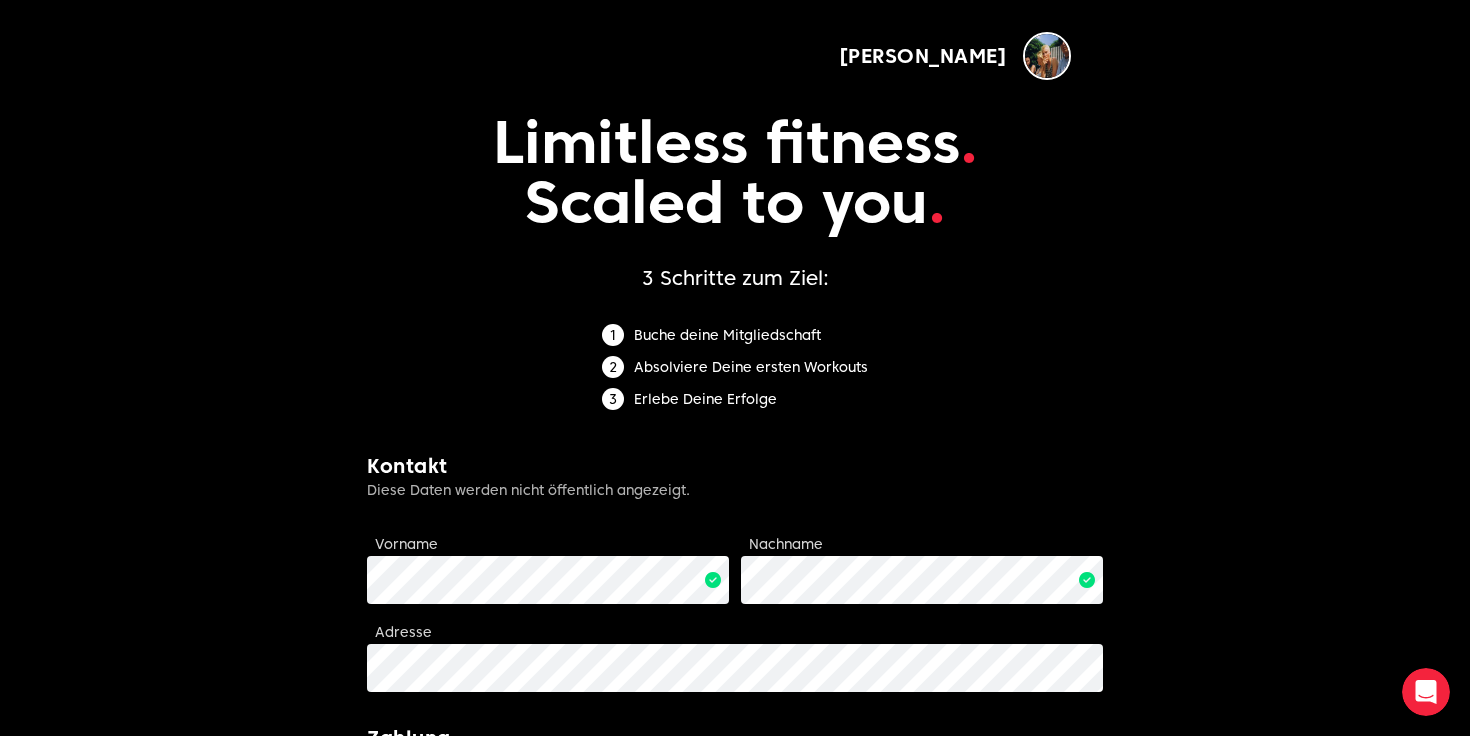 scroll, scrollTop: 0, scrollLeft: 0, axis: both 